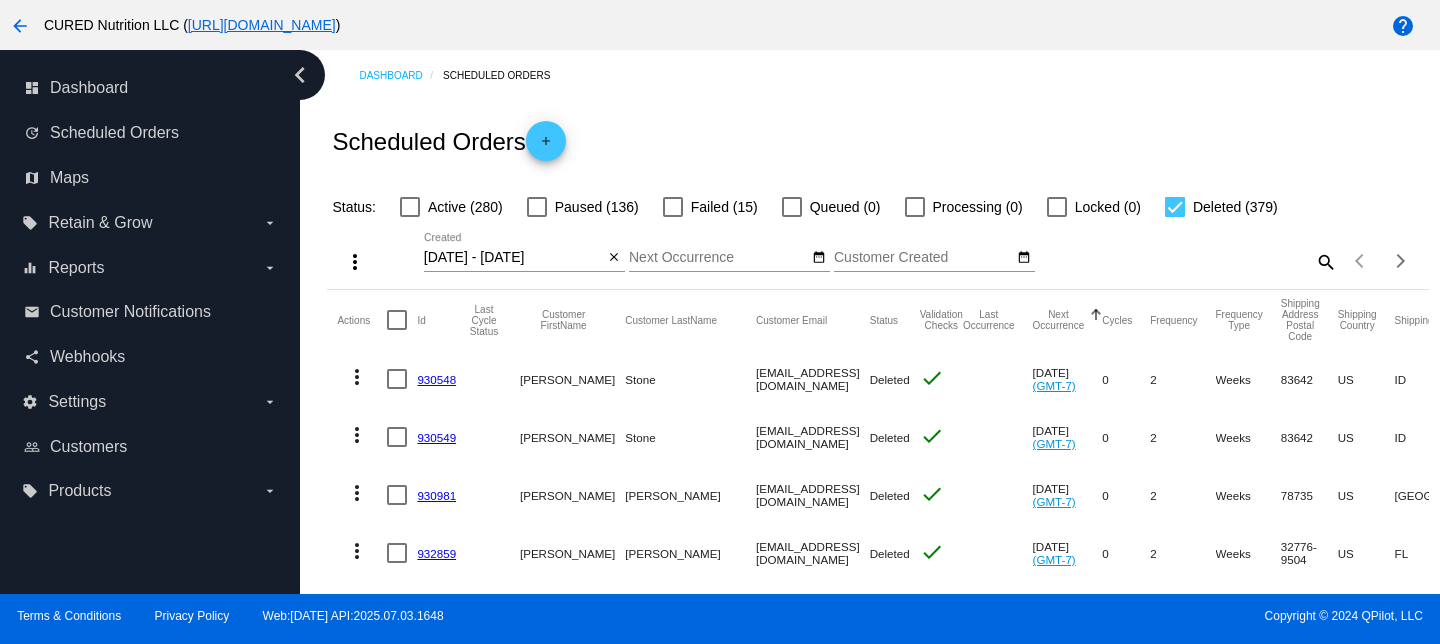 scroll, scrollTop: 0, scrollLeft: 0, axis: both 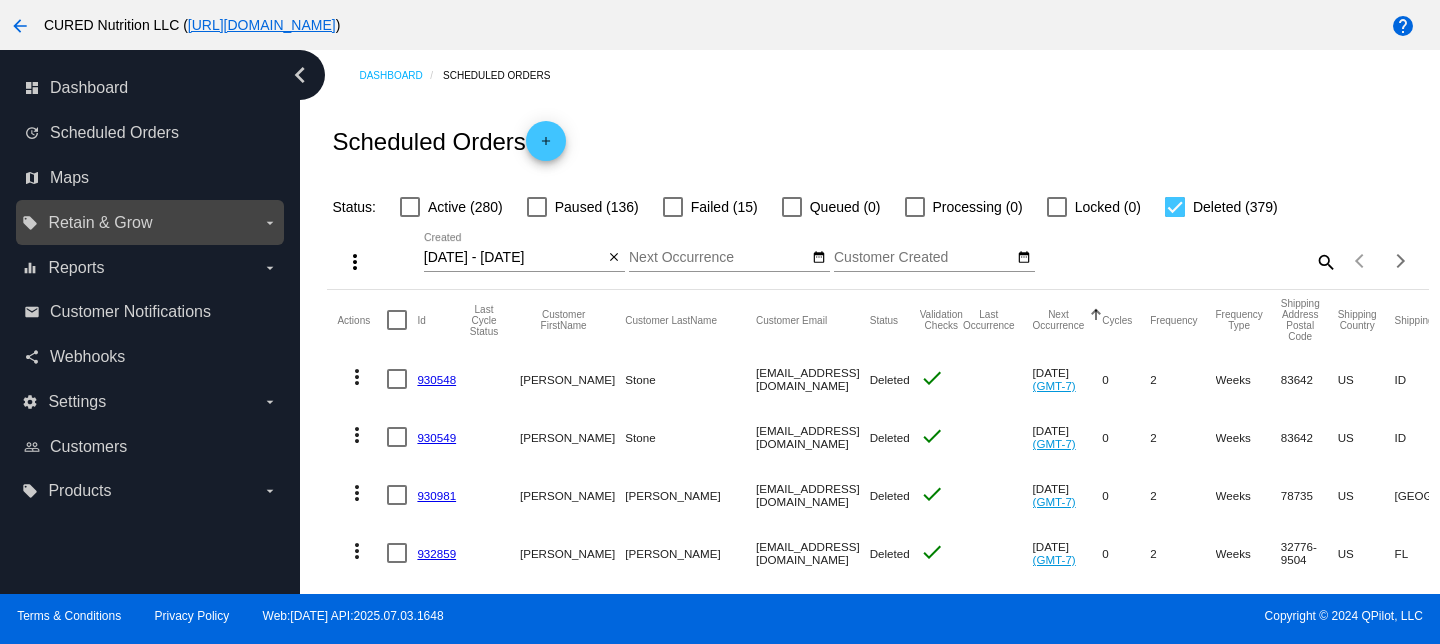 click on "arrow_drop_down" at bounding box center [270, 223] 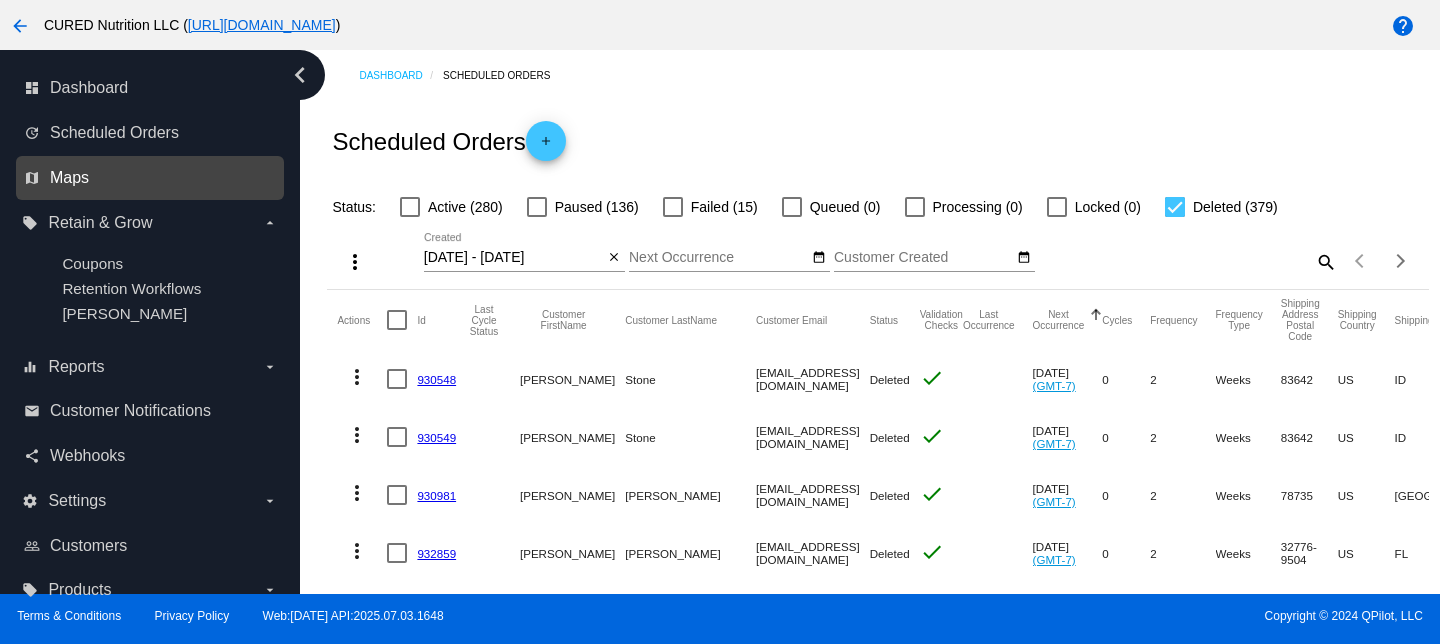 click on "Maps" at bounding box center (69, 178) 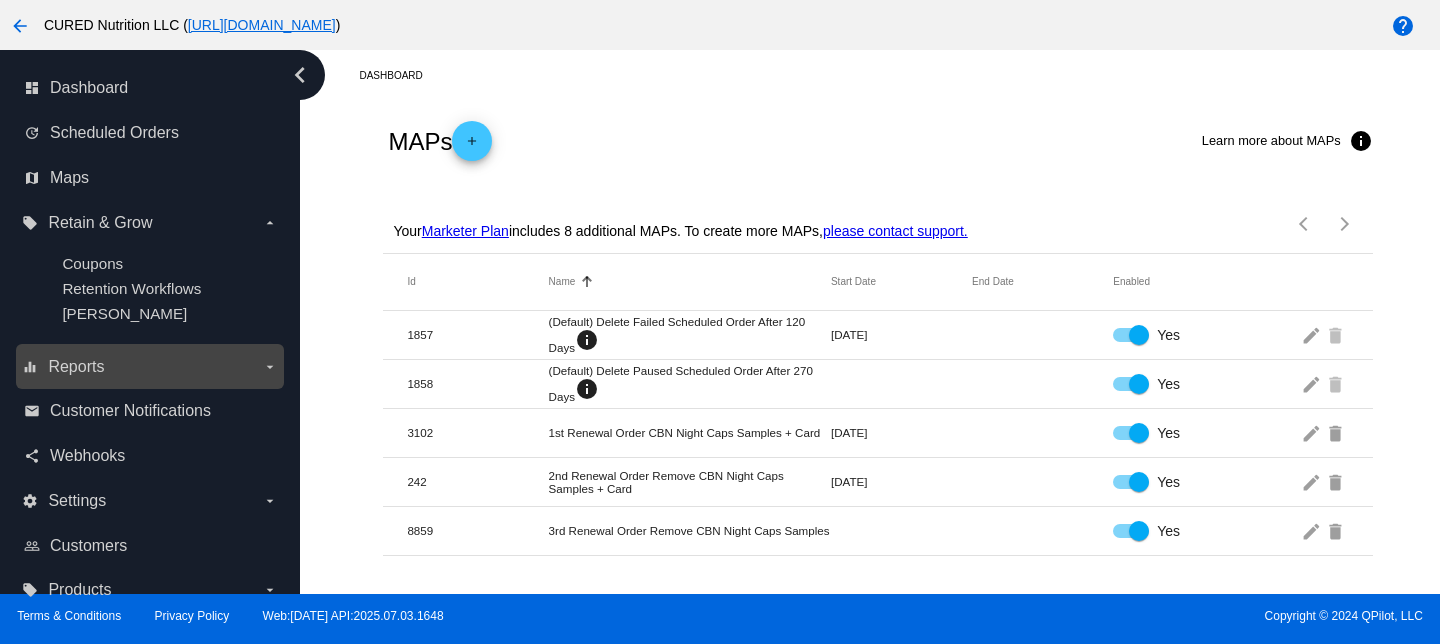 click on "equalizer
Reports
arrow_drop_down" at bounding box center [149, 367] 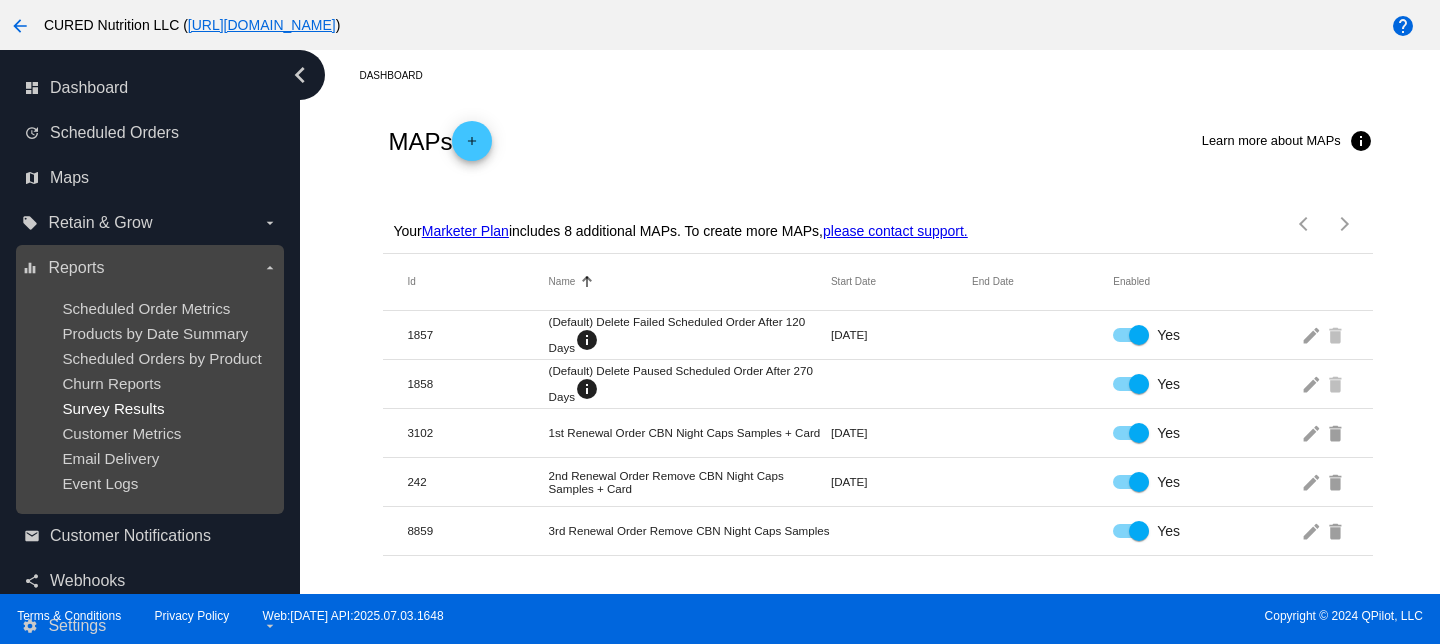 click on "Survey Results" at bounding box center [113, 408] 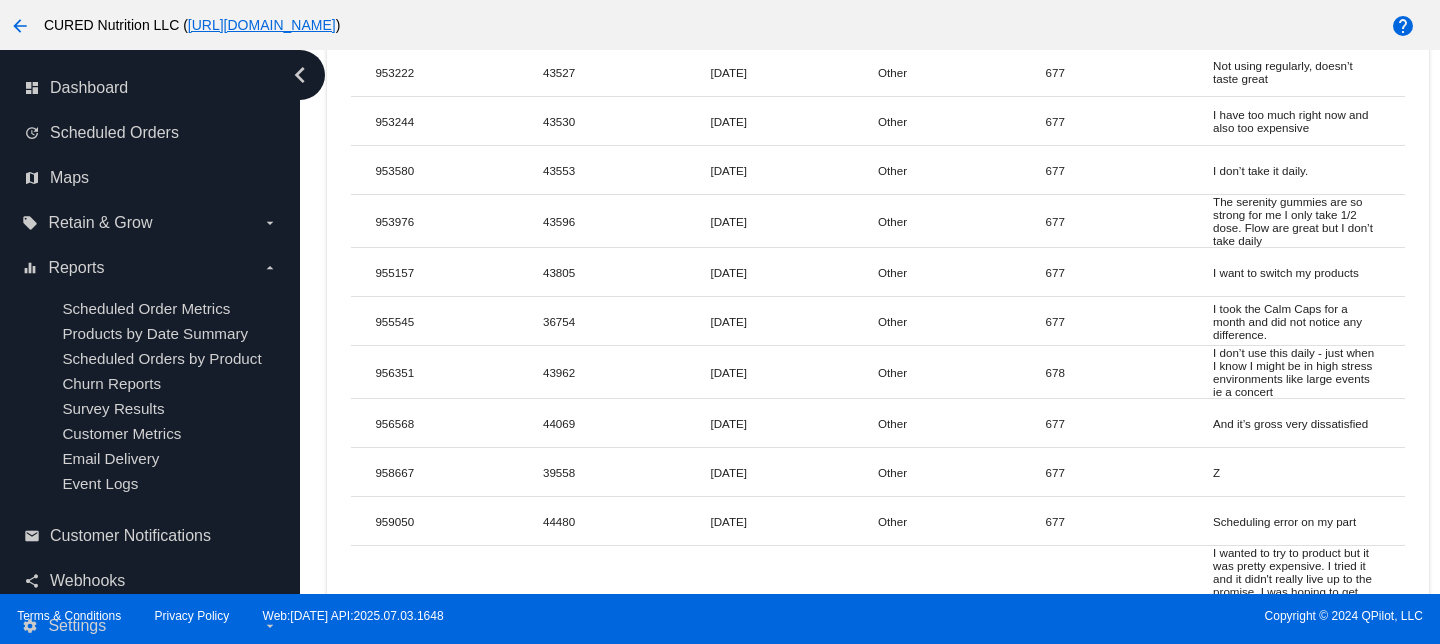 scroll, scrollTop: 8109, scrollLeft: 0, axis: vertical 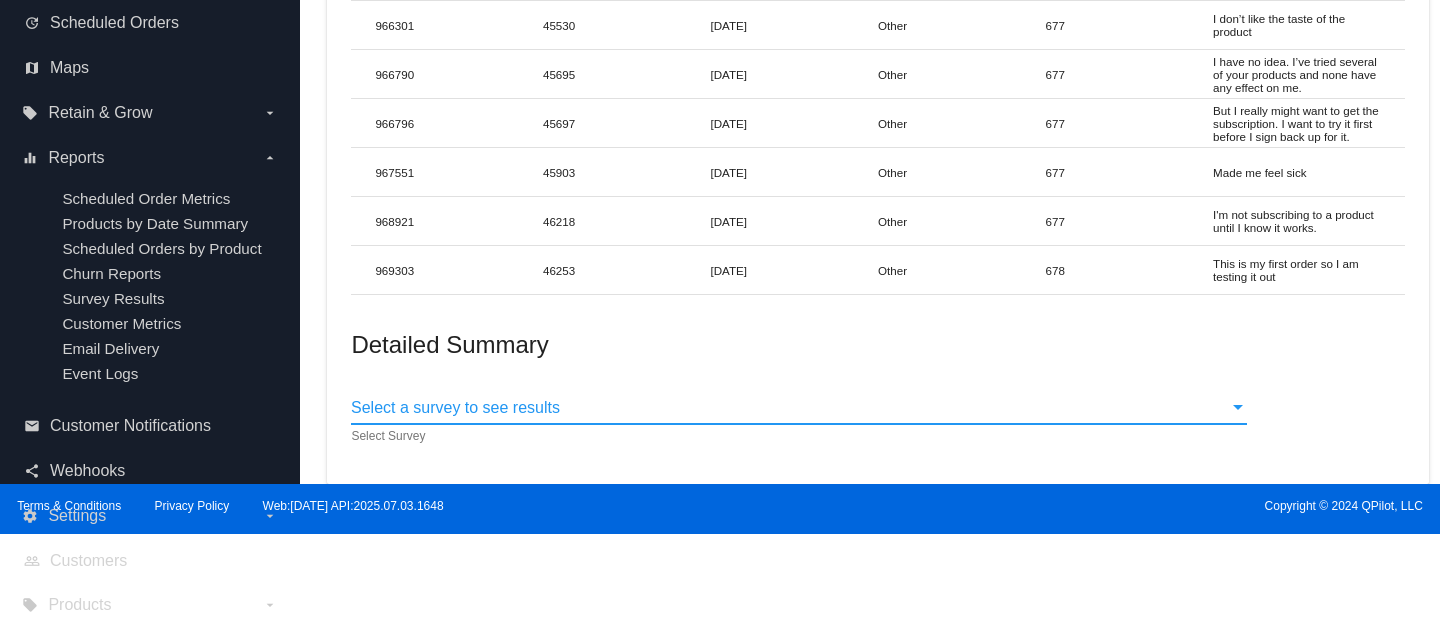 click on "Select a survey to see results" at bounding box center [455, 407] 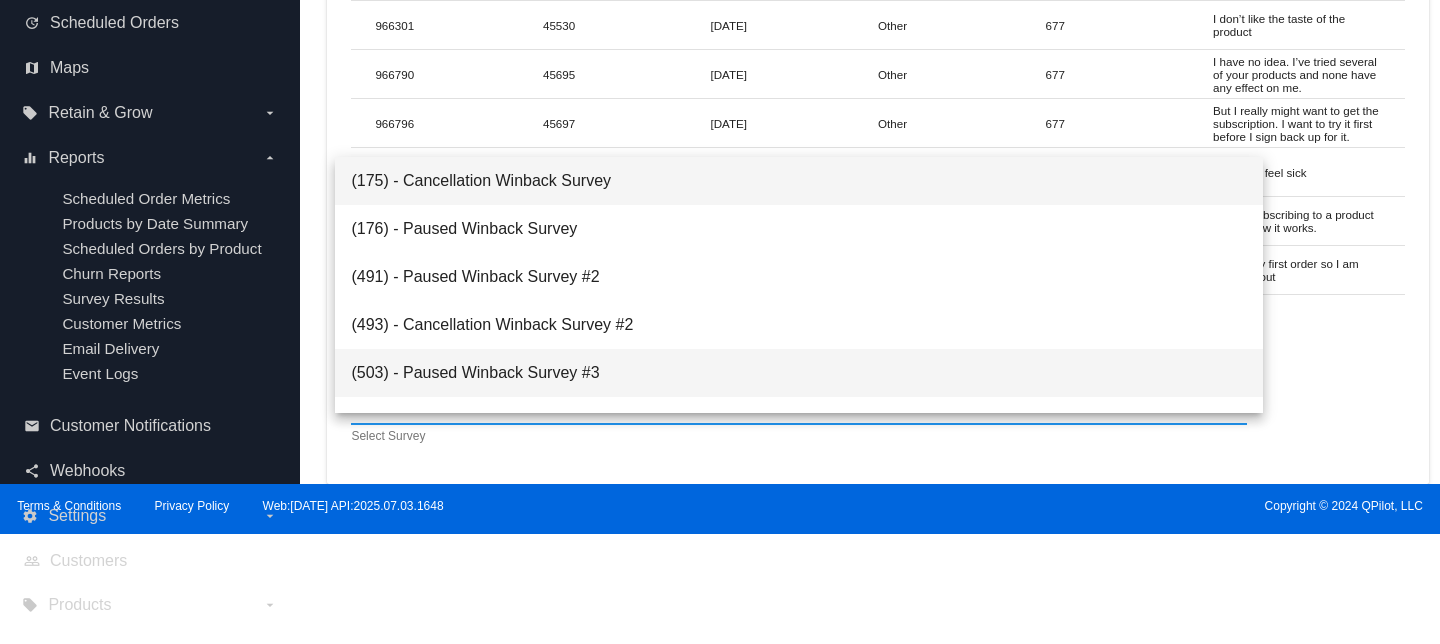 scroll, scrollTop: 128, scrollLeft: 0, axis: vertical 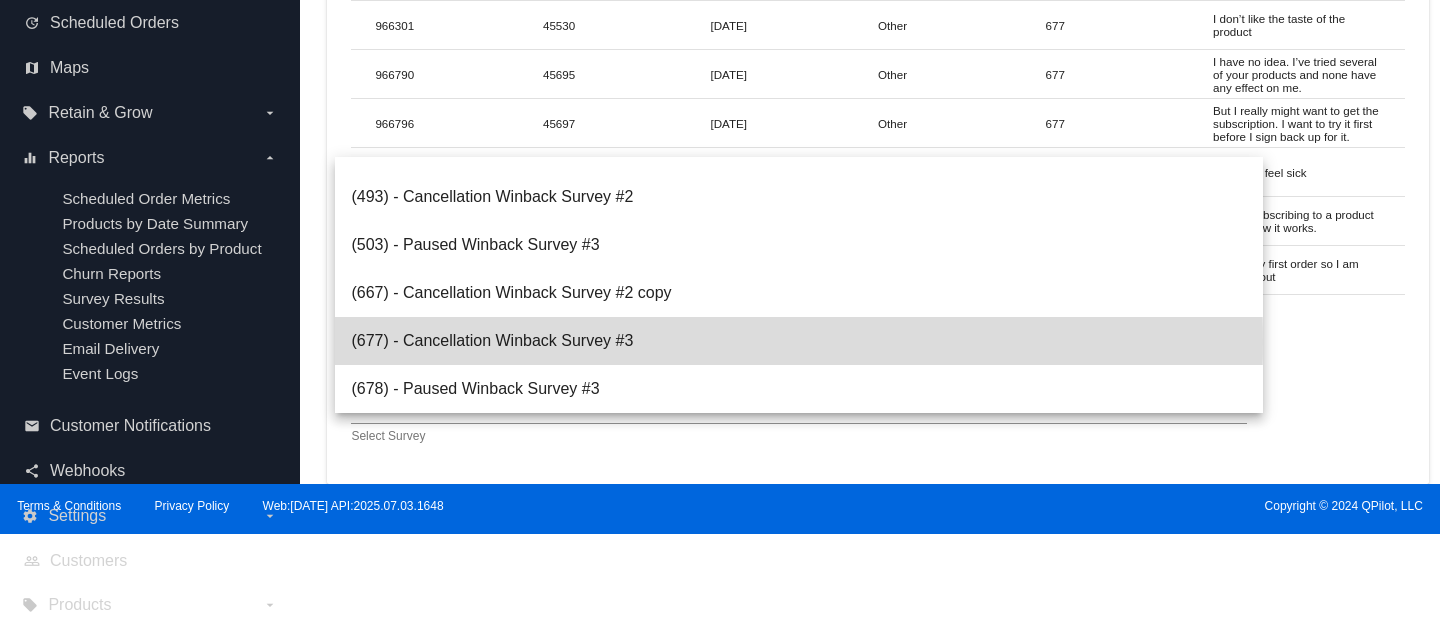 click on "(677) - Cancellation Winback Survey #3" at bounding box center [798, 341] 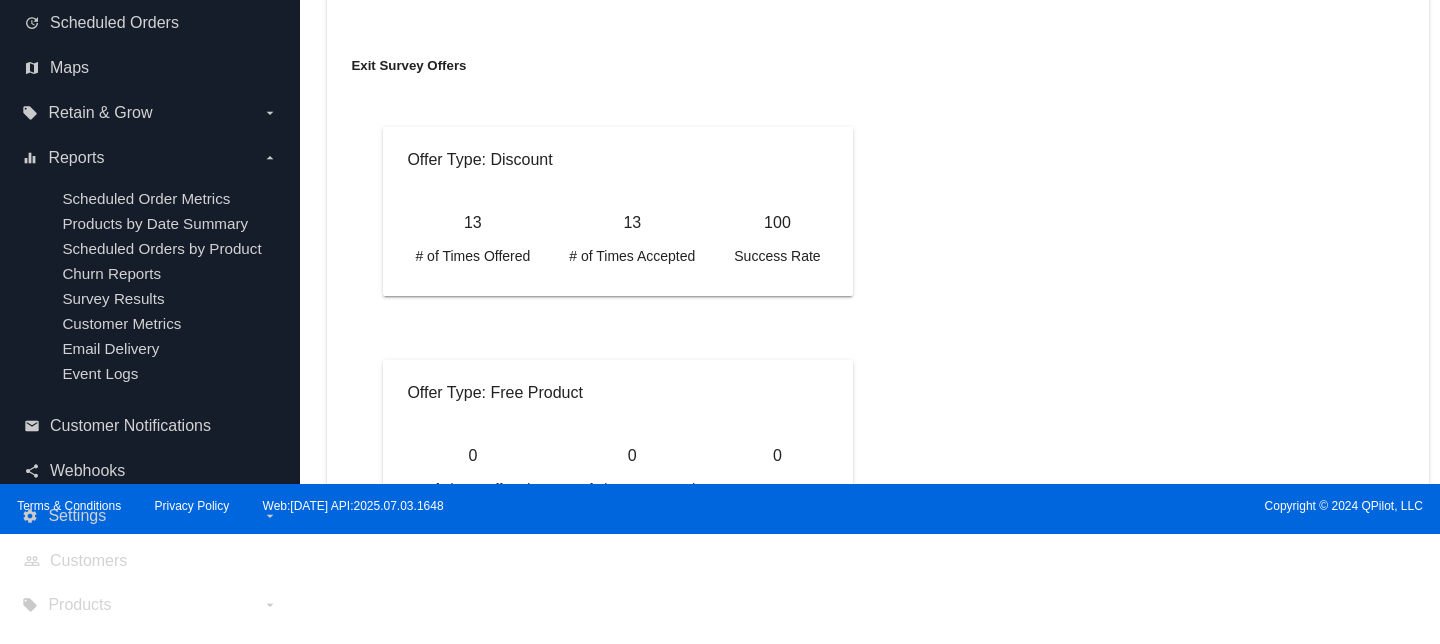 scroll, scrollTop: 7898, scrollLeft: 0, axis: vertical 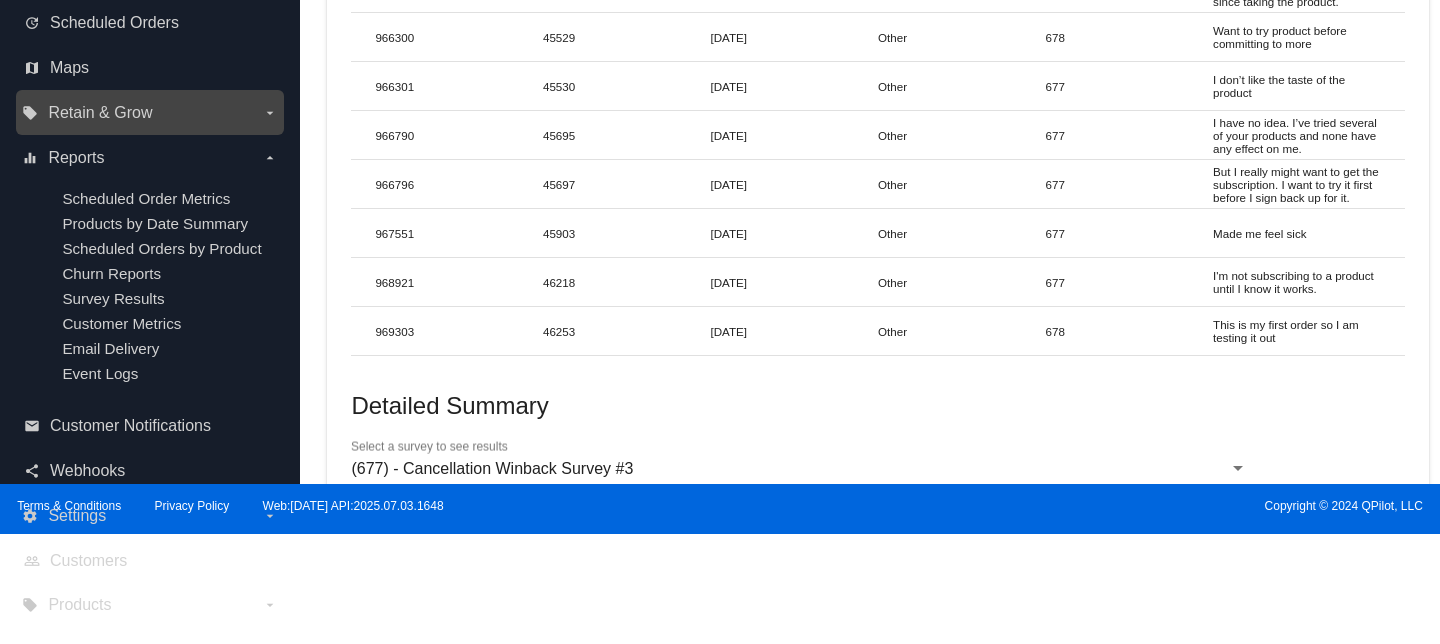click on "Retain & Grow" at bounding box center (100, 113) 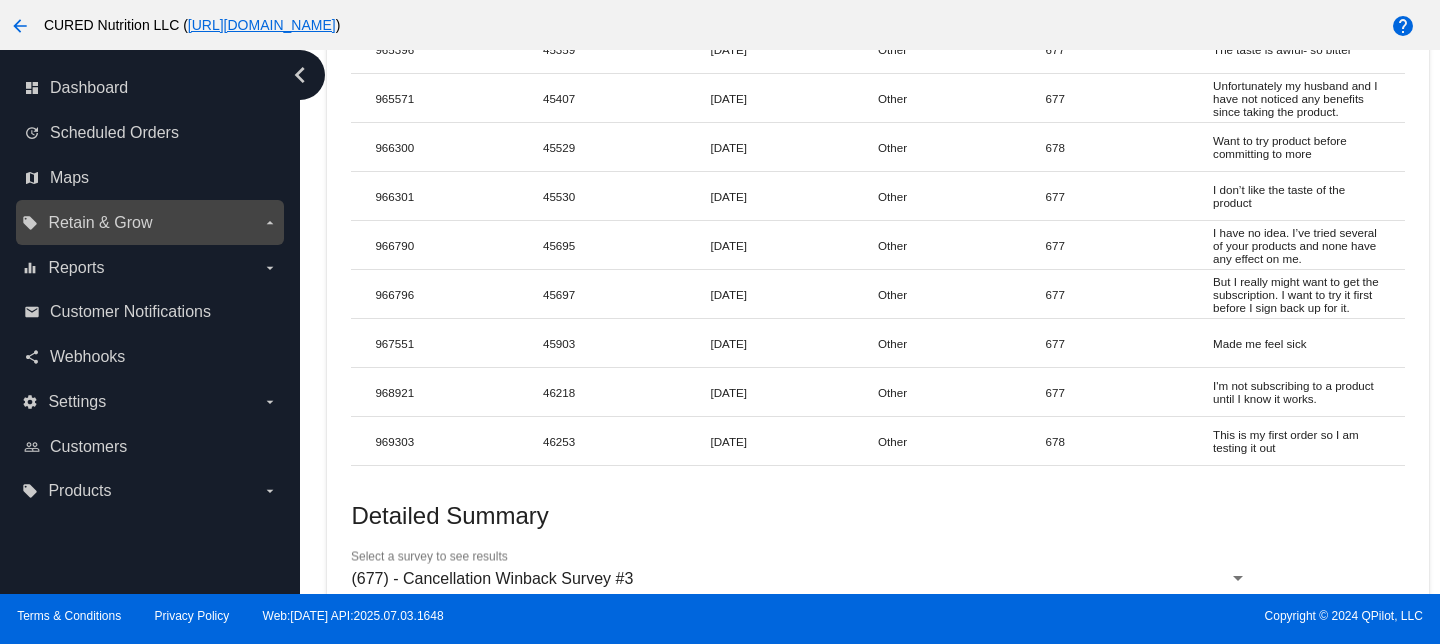 scroll, scrollTop: 0, scrollLeft: 0, axis: both 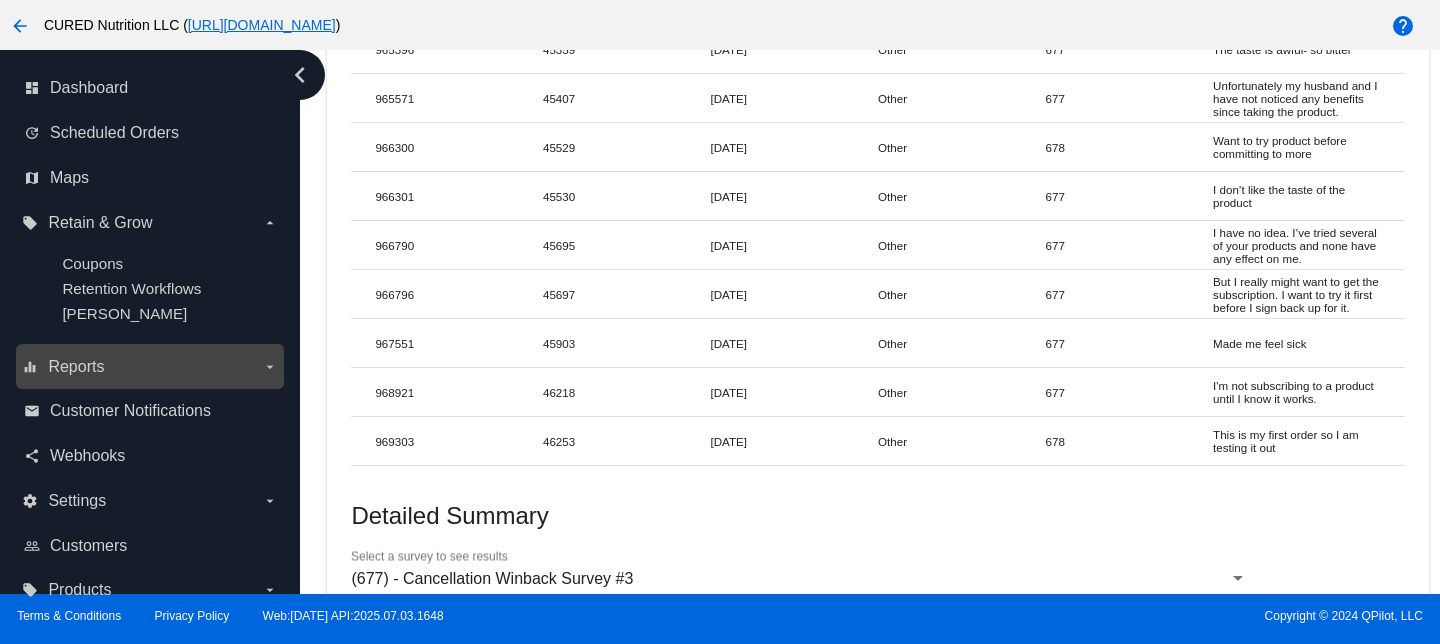 click on "equalizer
Reports
arrow_drop_down" at bounding box center (149, 367) 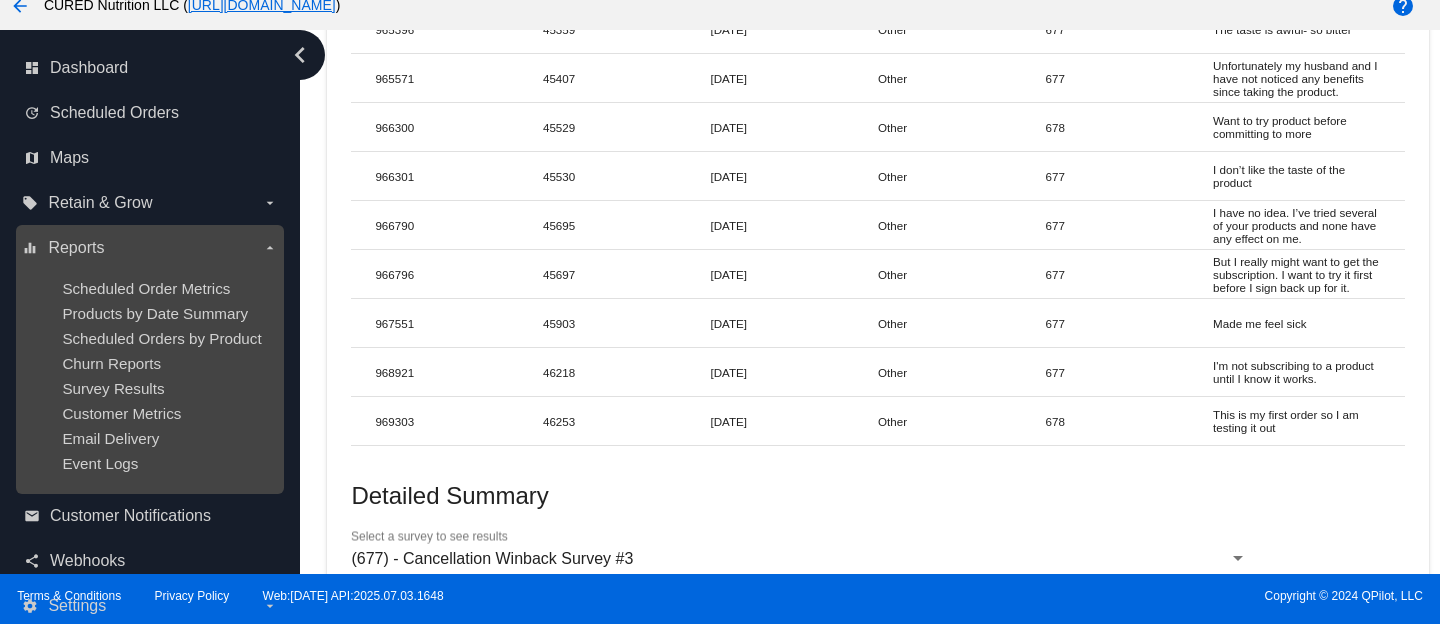 scroll, scrollTop: 18, scrollLeft: 0, axis: vertical 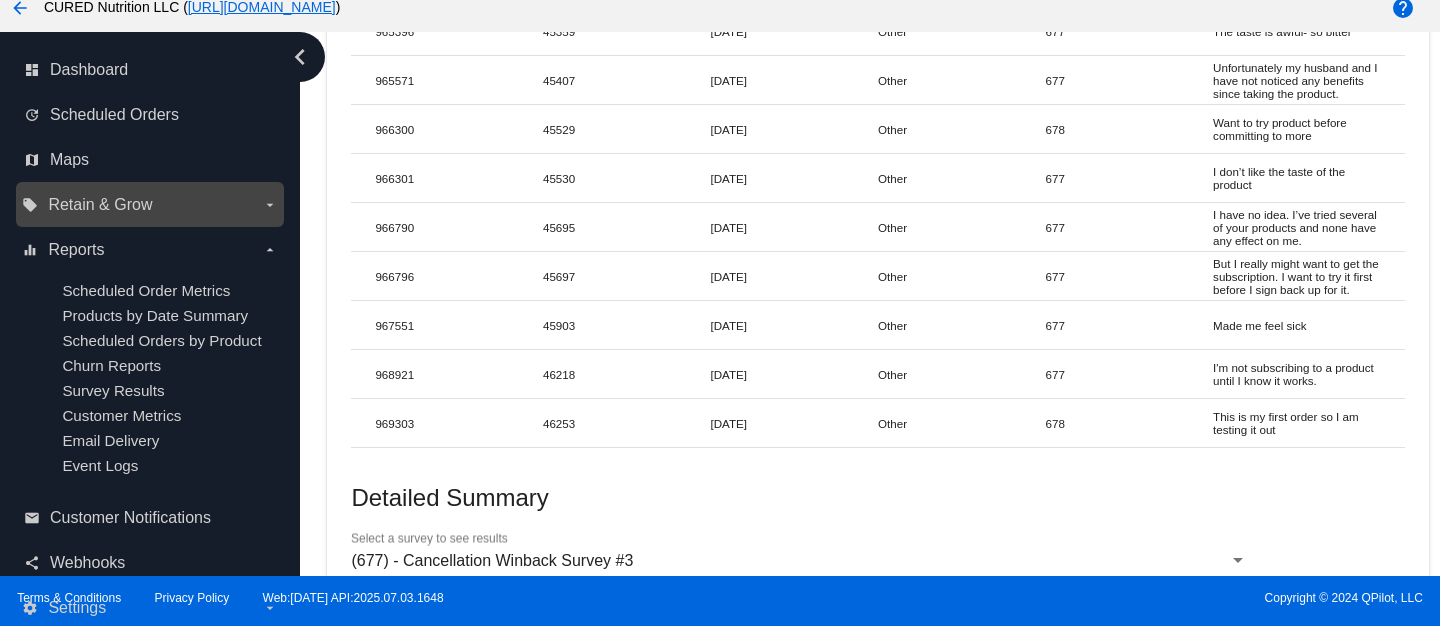 click on "local_offer
Retain & Grow
arrow_drop_down" at bounding box center (149, 205) 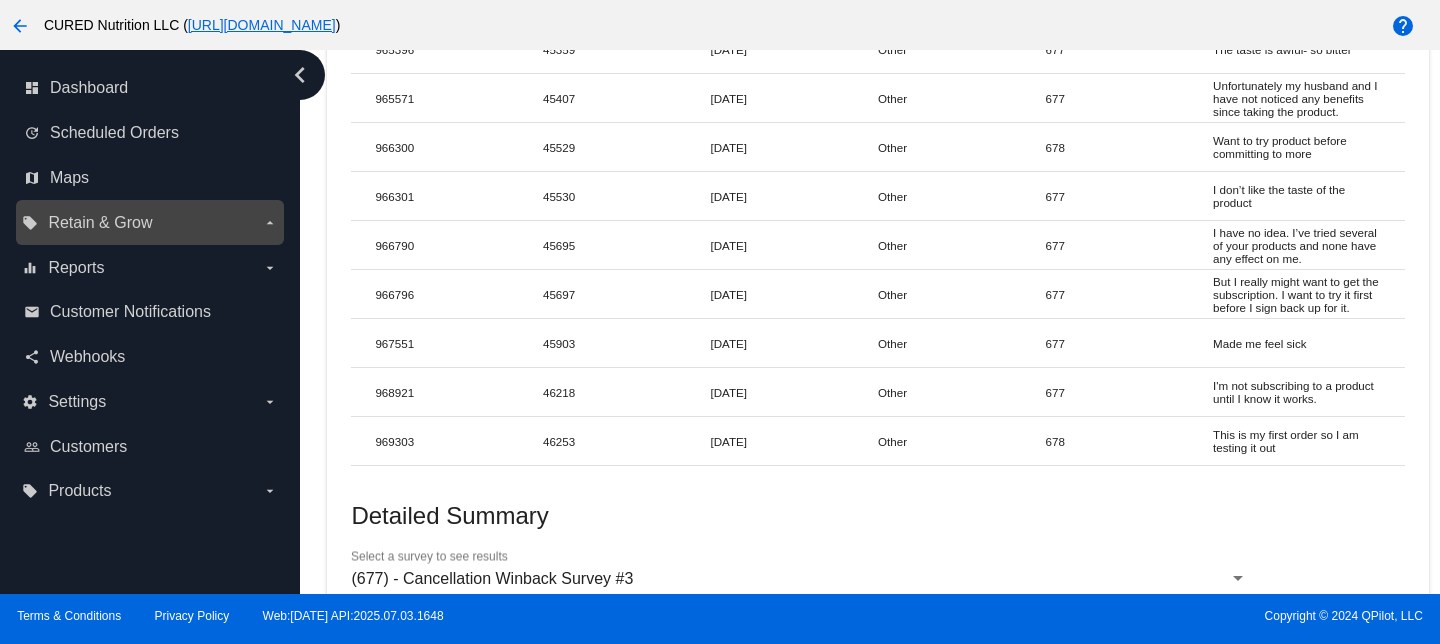 scroll, scrollTop: 0, scrollLeft: 0, axis: both 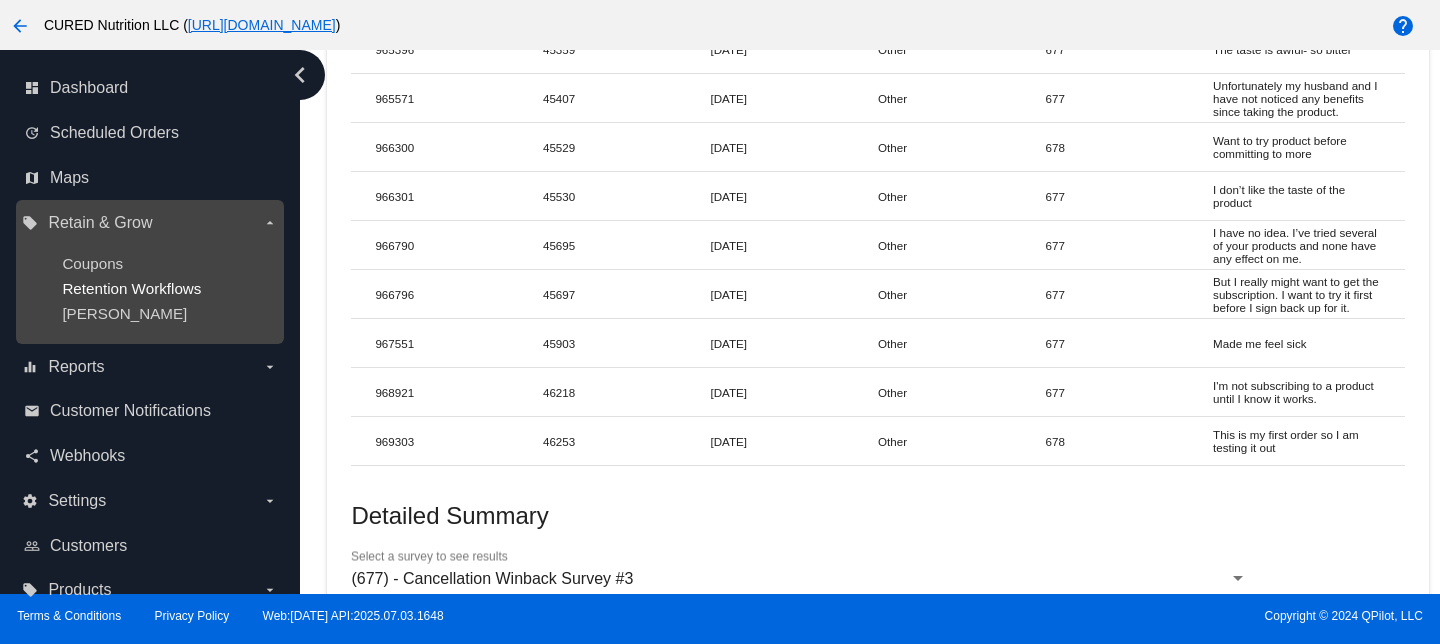 click on "Retention Workflows" at bounding box center [131, 288] 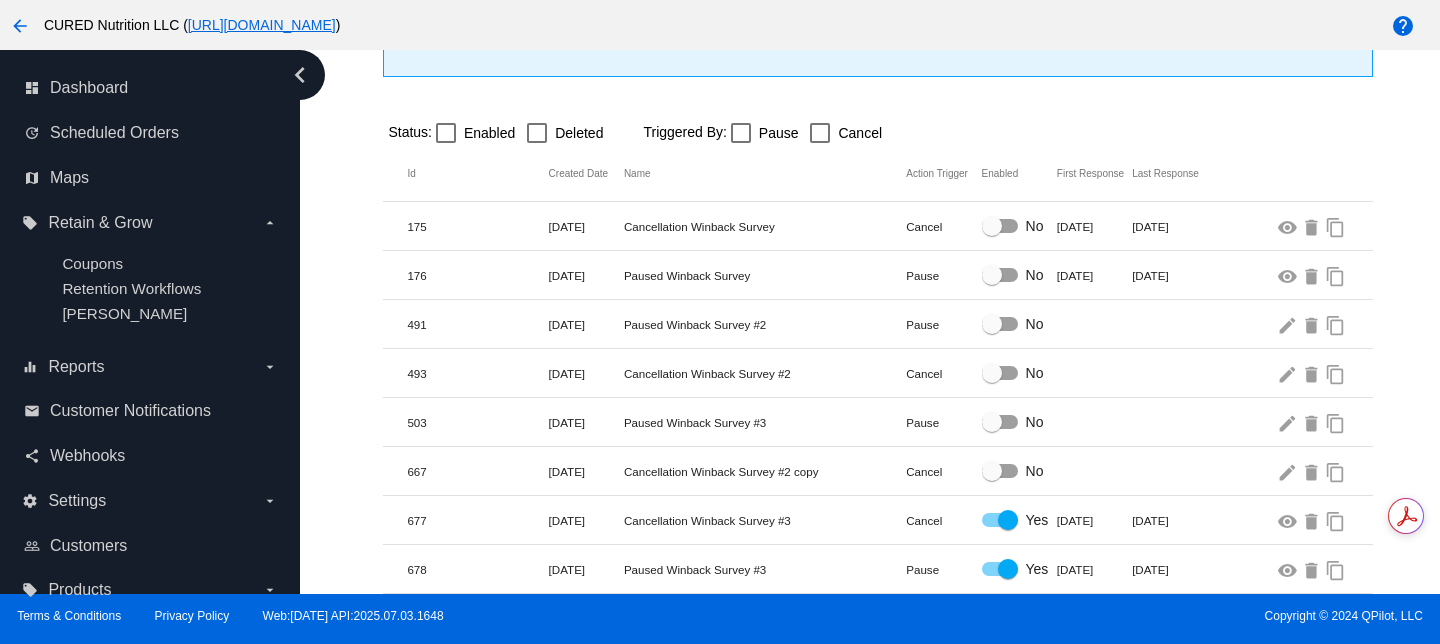 scroll, scrollTop: 544, scrollLeft: 0, axis: vertical 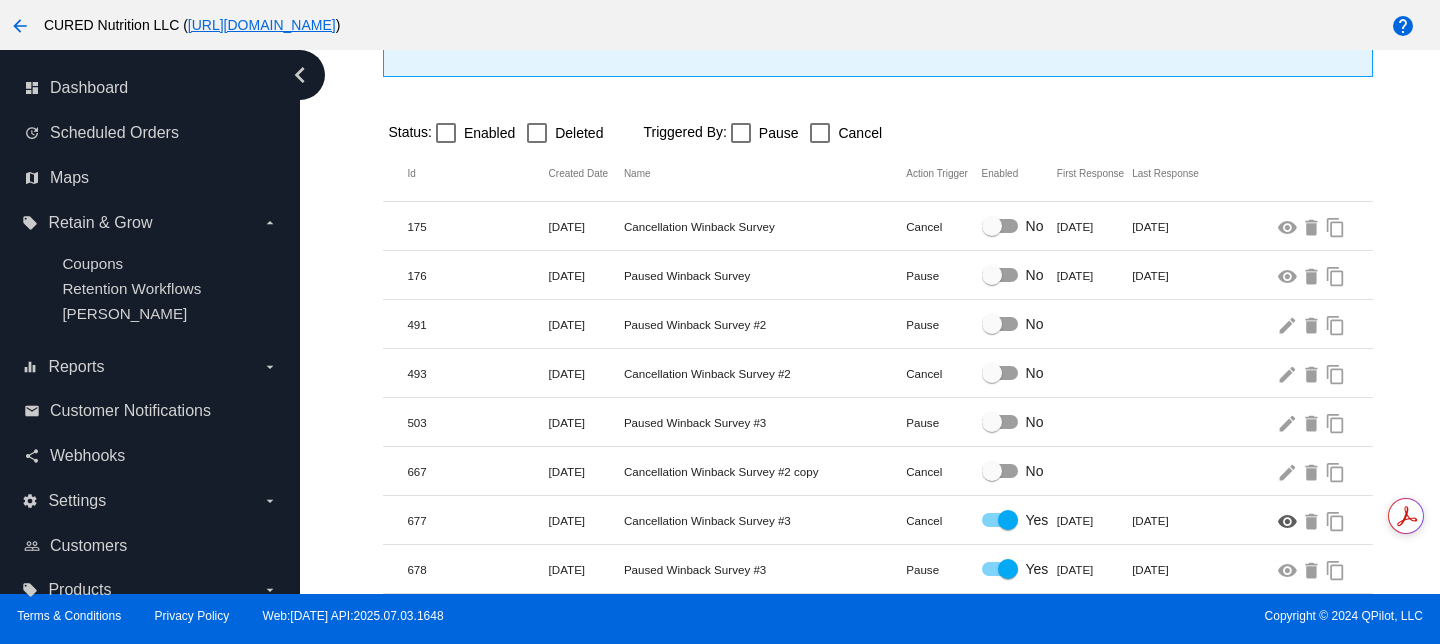 click on "visibility" 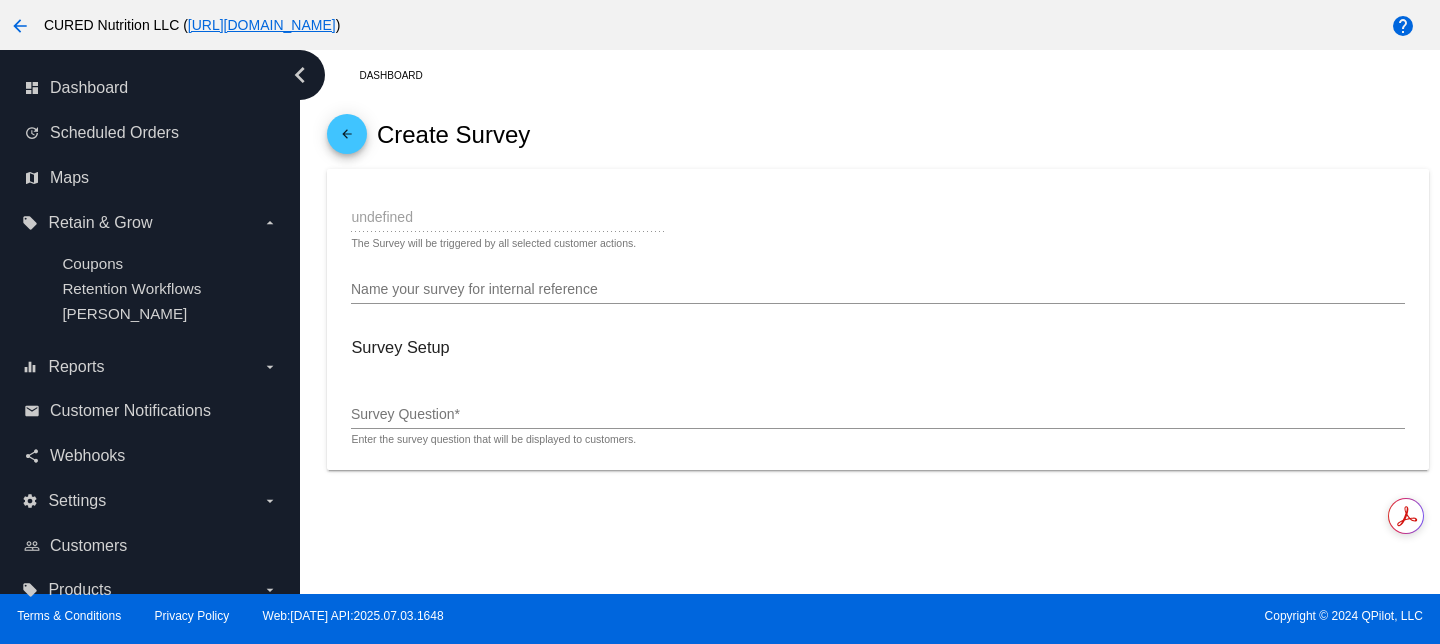 scroll, scrollTop: 0, scrollLeft: 0, axis: both 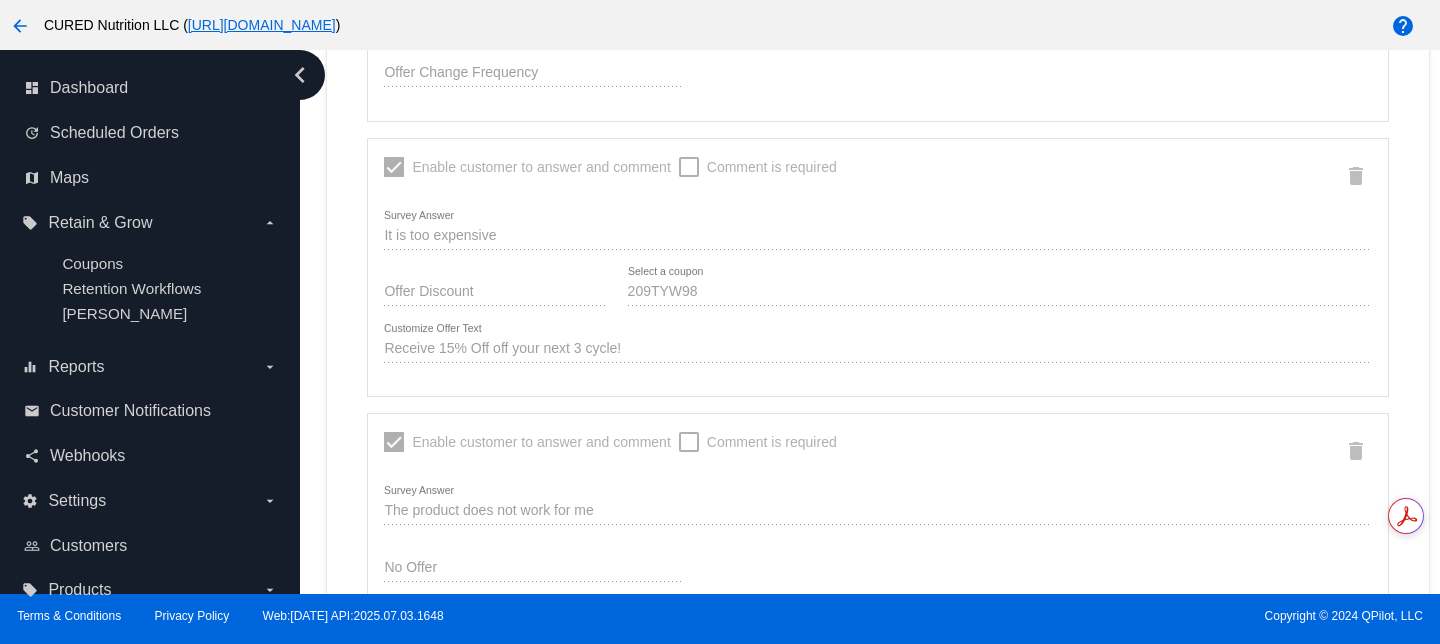 click on "It is too expensive
Survey Answer" 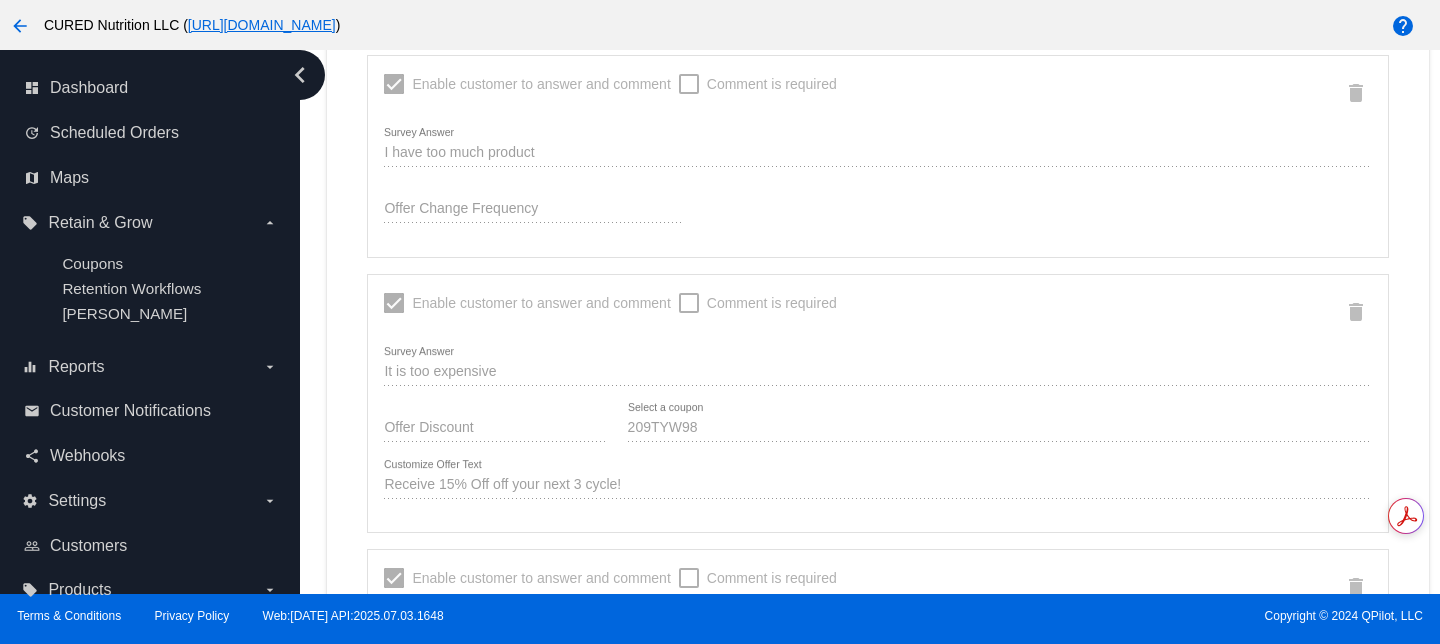 click on "Enable customer to answer and comment
Comment is required
I have too much product
Survey Answer
Offer Change Frequency
delete" 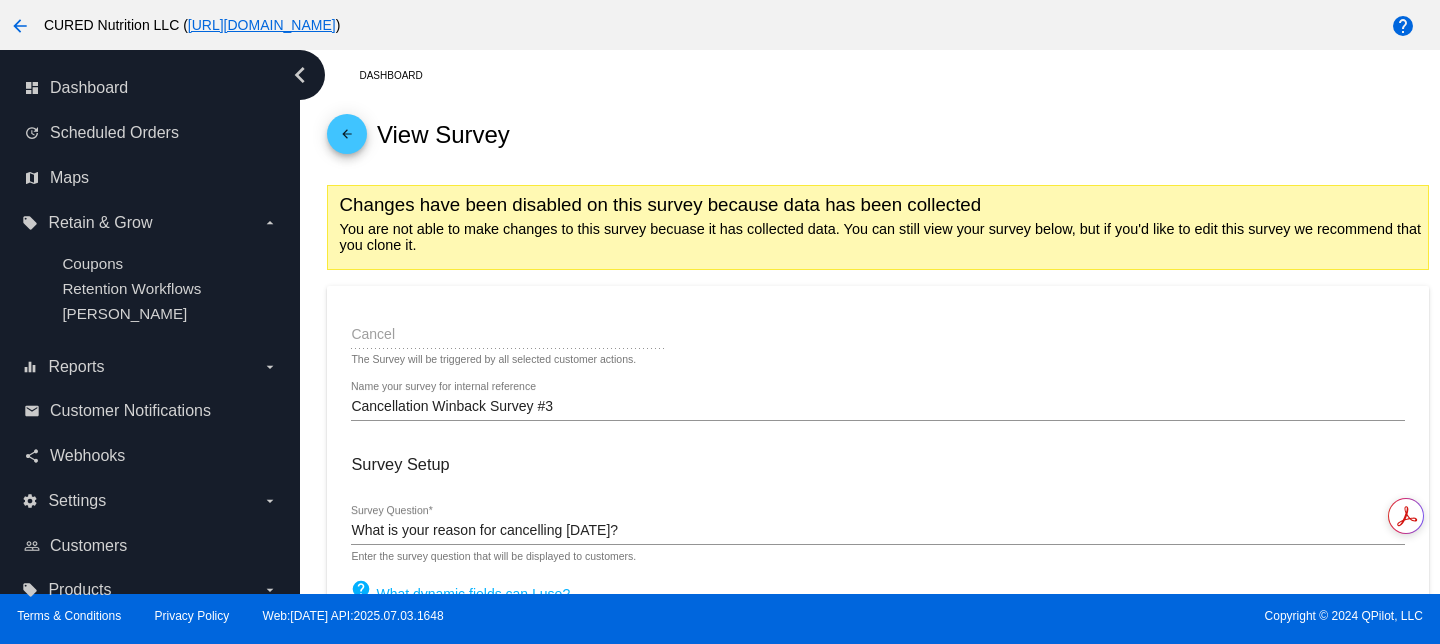 scroll, scrollTop: 1008, scrollLeft: 0, axis: vertical 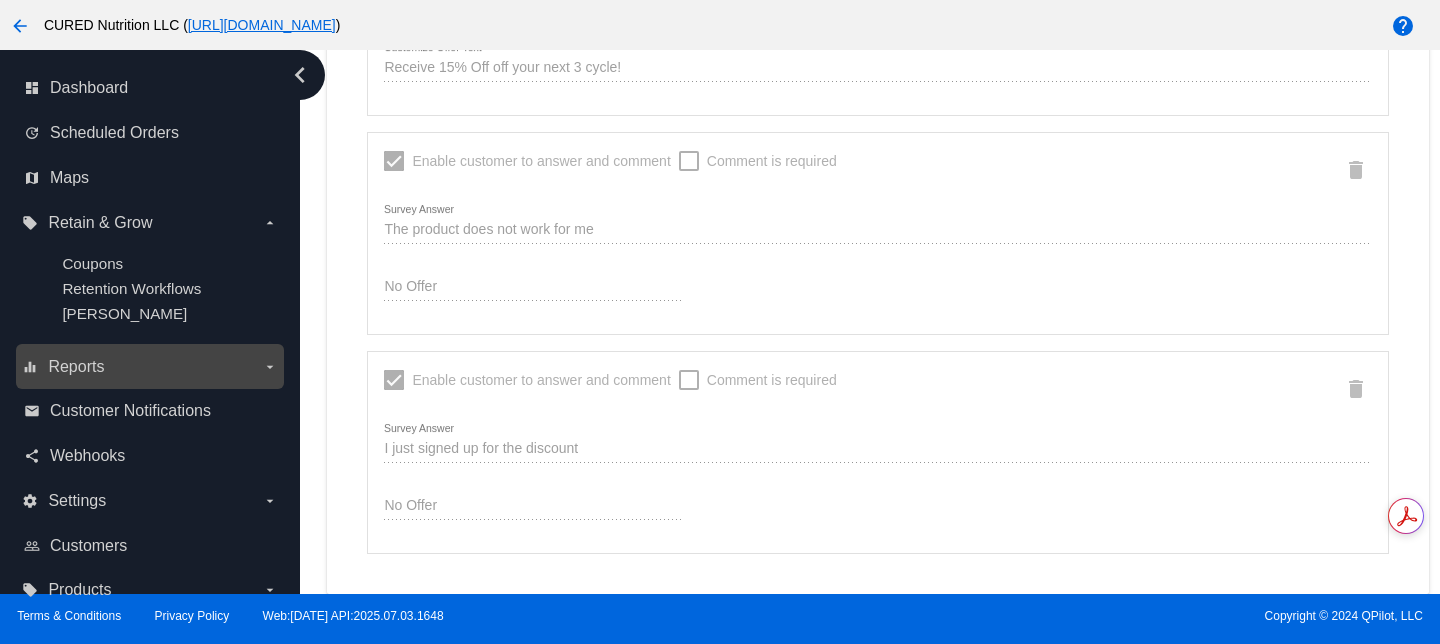 click on "equalizer
Reports
arrow_drop_down" at bounding box center [149, 367] 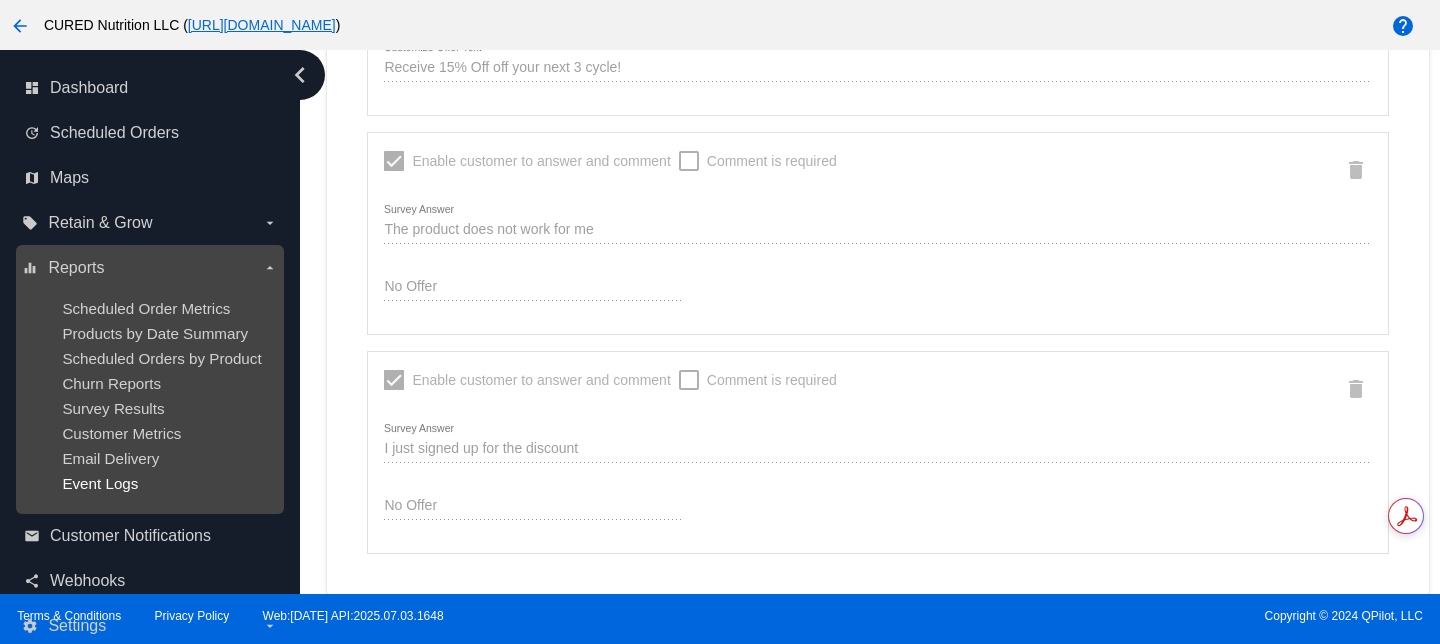 click on "Event Logs" at bounding box center (100, 483) 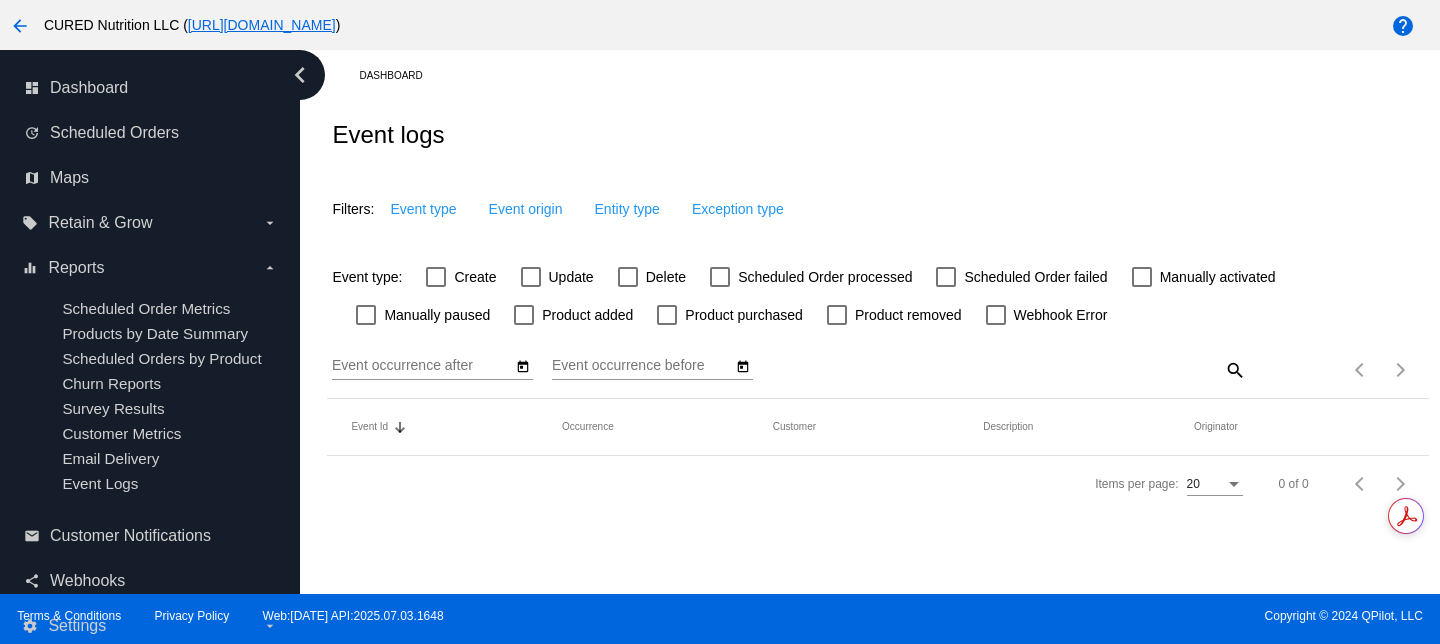 scroll, scrollTop: 0, scrollLeft: 0, axis: both 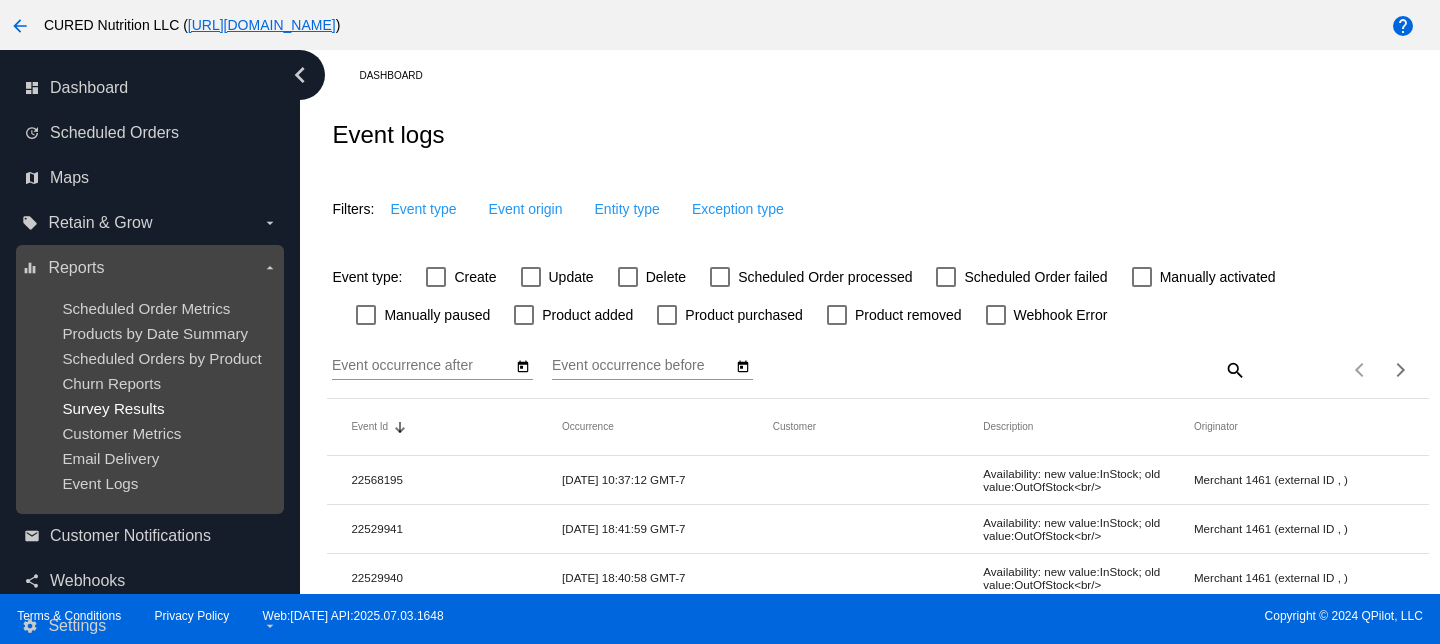 click on "Survey Results" at bounding box center [113, 408] 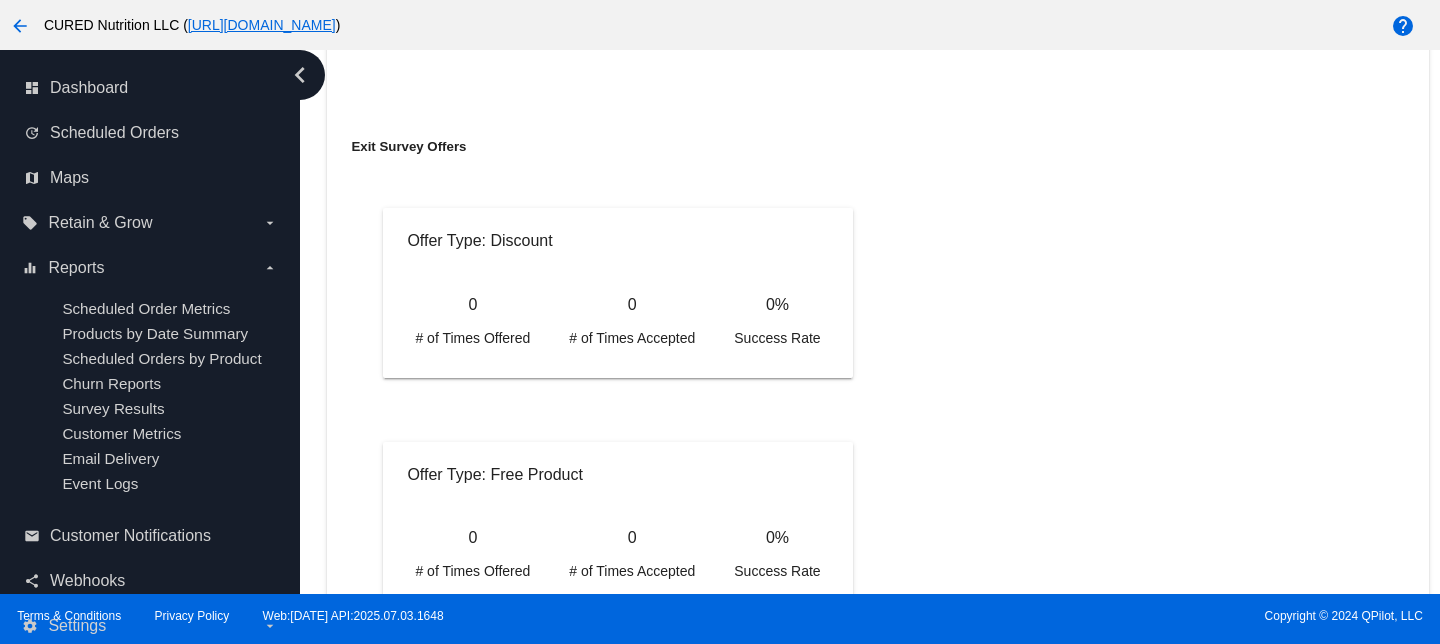 scroll, scrollTop: 1776, scrollLeft: 0, axis: vertical 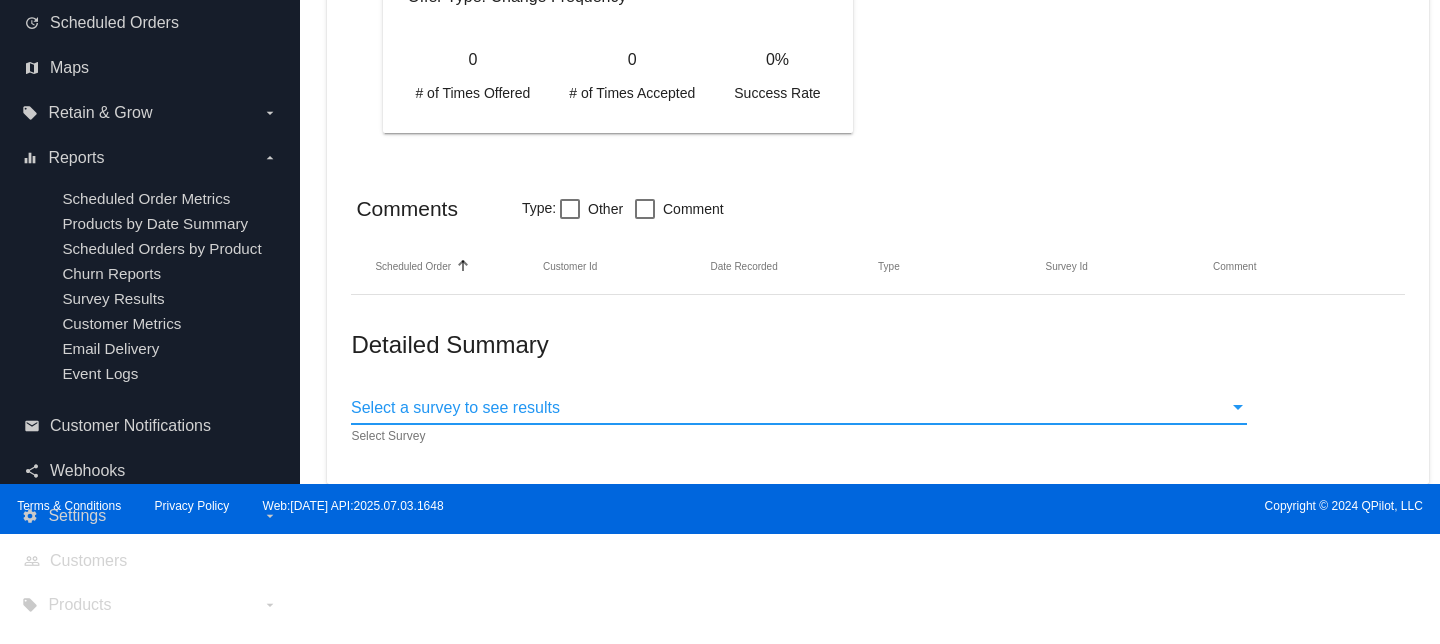click on "Select a survey to see results" at bounding box center (789, 408) 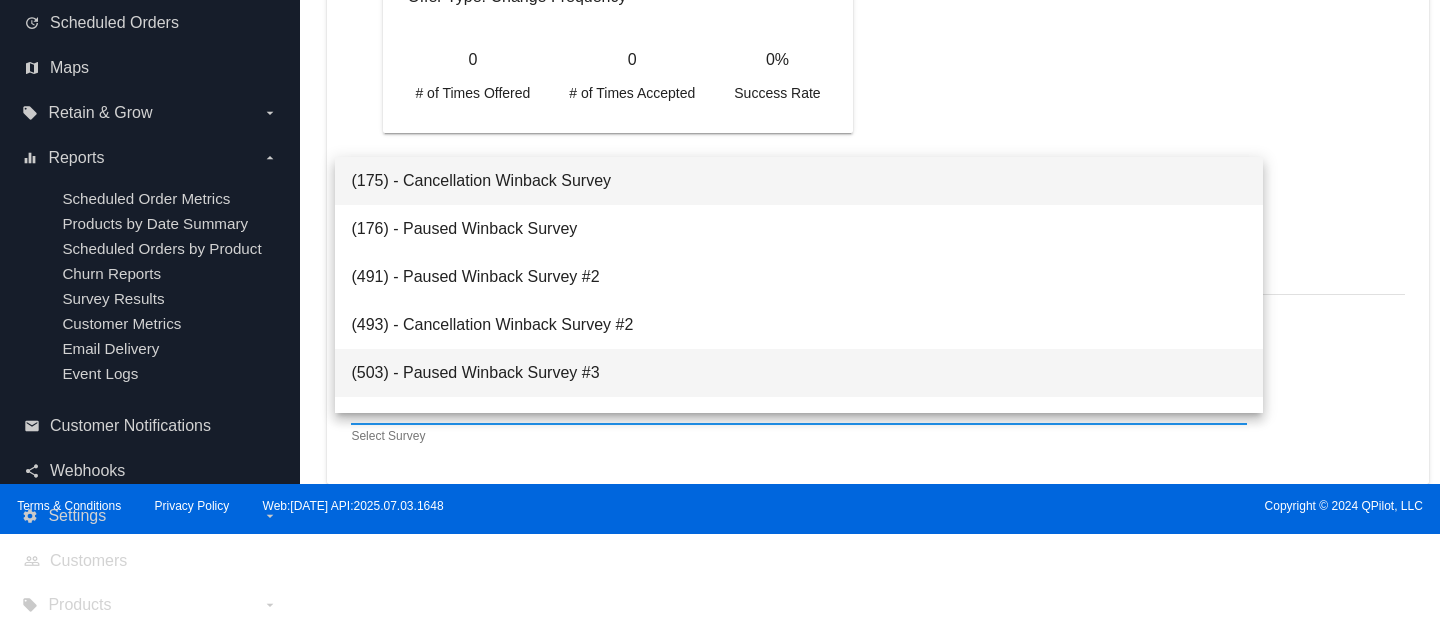 scroll, scrollTop: 128, scrollLeft: 0, axis: vertical 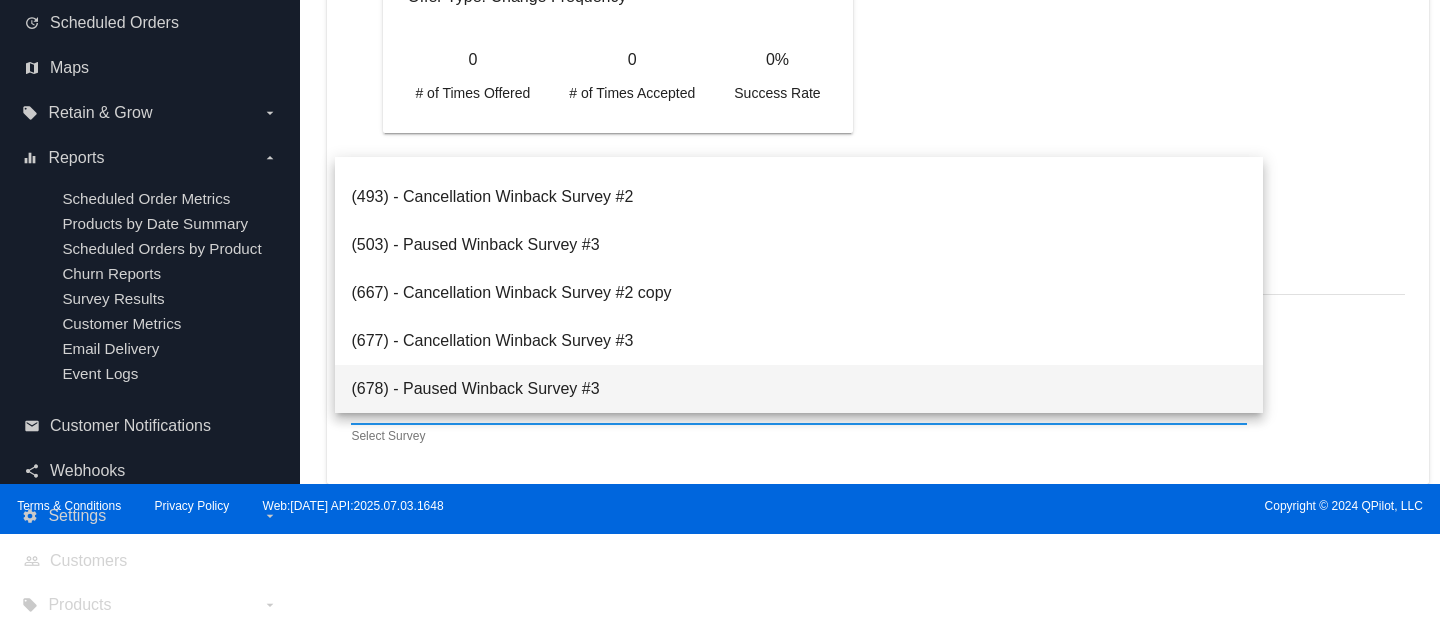 click on "(678) - Paused Winback Survey #3" at bounding box center [798, 389] 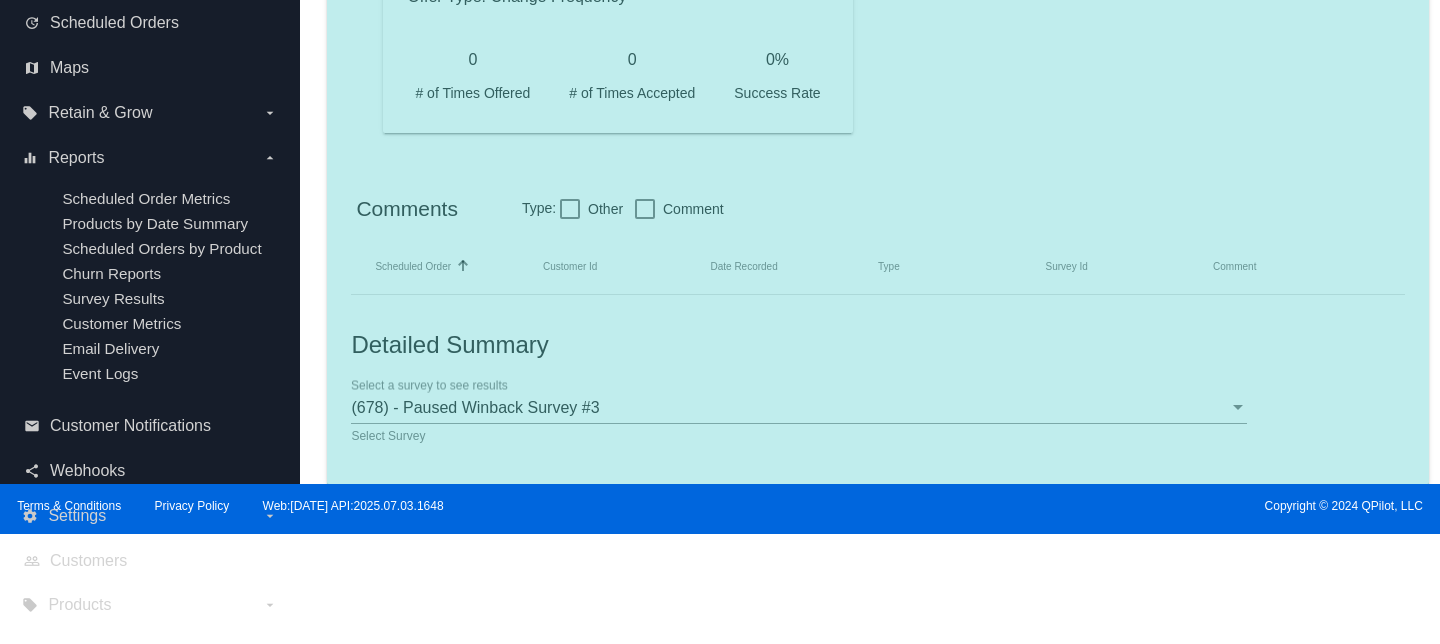 click on "Survey Results
Summary
Triggered By:
Pause
Cancel
Performance
0
# of Times Triggered
0
# of Times Answered
0%
Recovery Rate
Exit Survey Responses
Legend
(empty)
Exit Survey Offers" 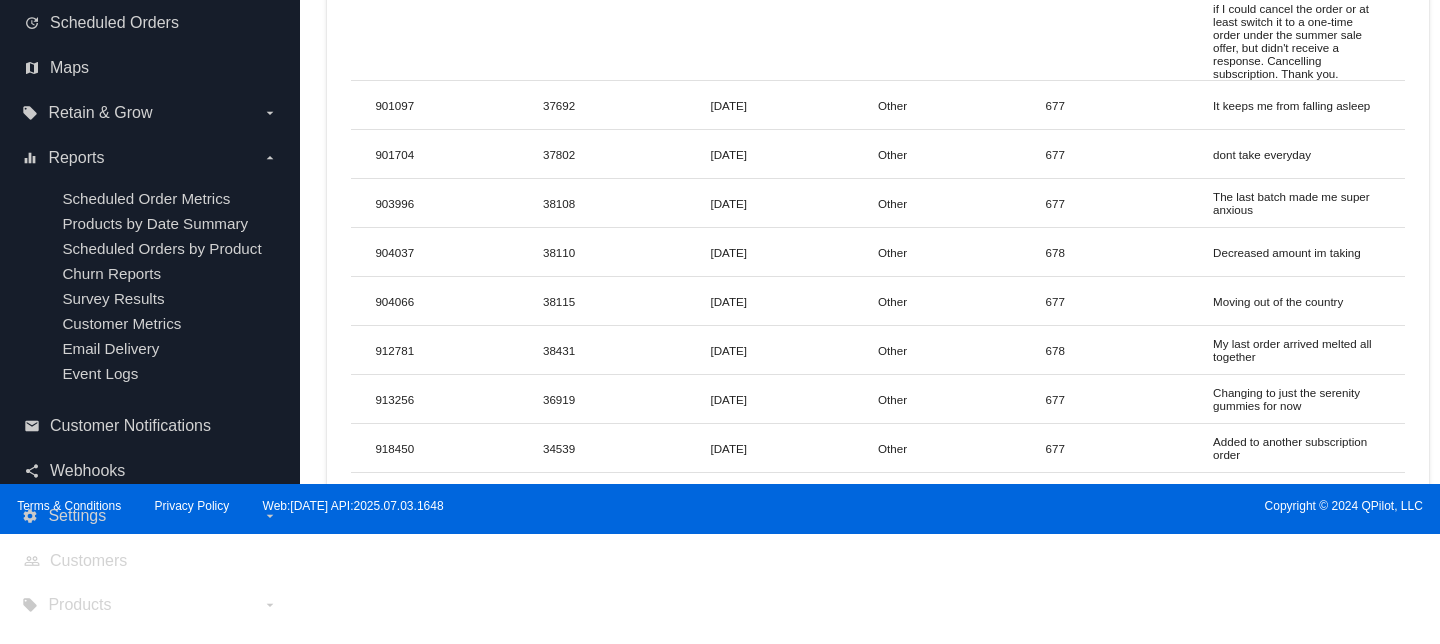 scroll, scrollTop: 4936, scrollLeft: 0, axis: vertical 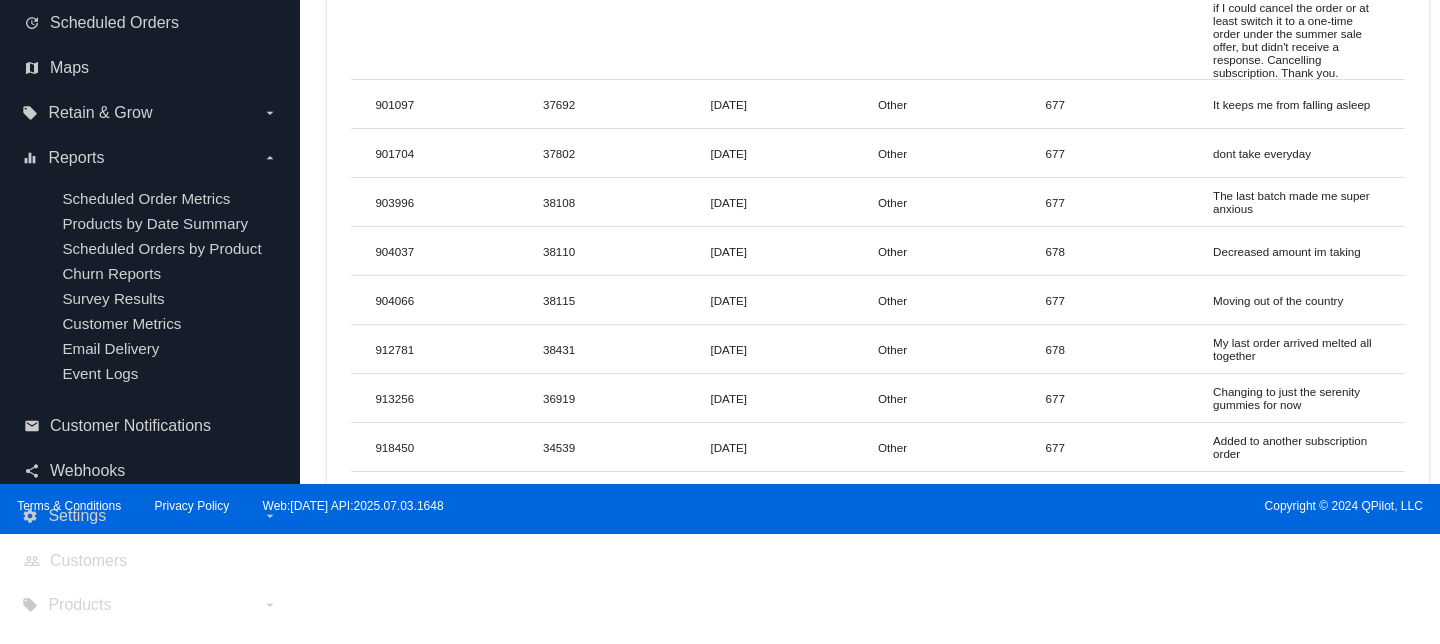 drag, startPoint x: 1216, startPoint y: 217, endPoint x: 1376, endPoint y: 218, distance: 160.00313 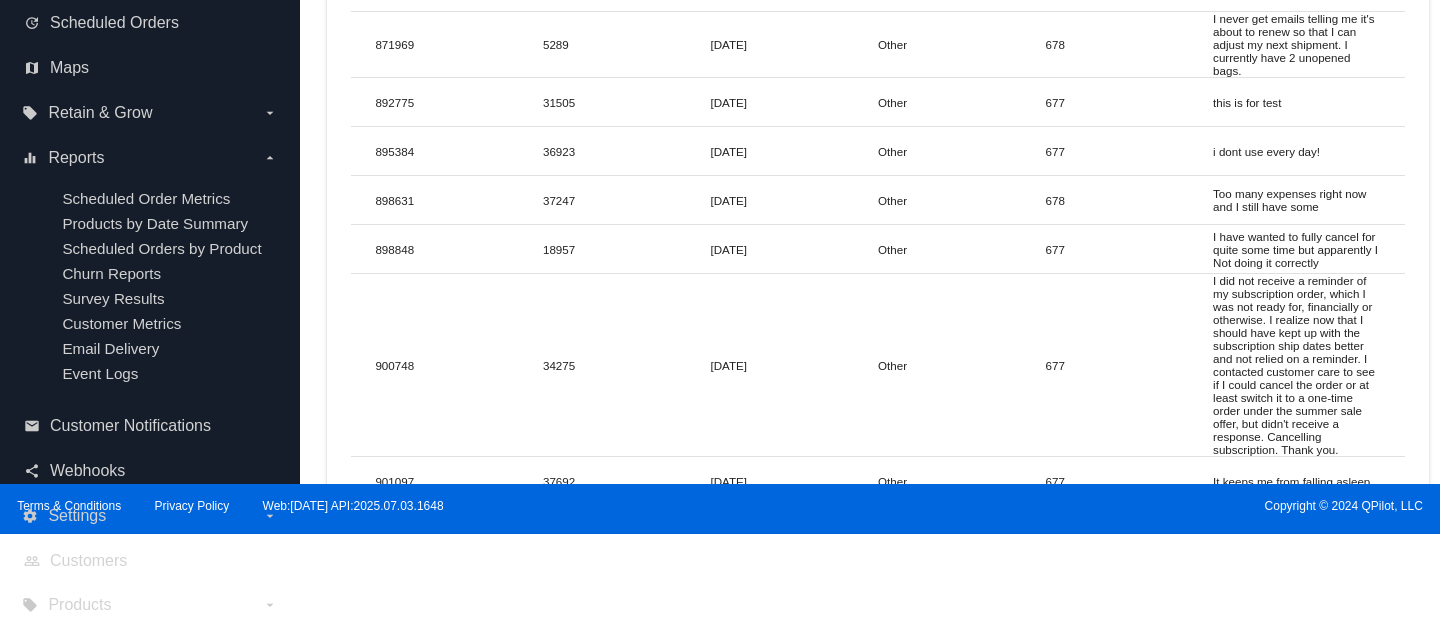 scroll, scrollTop: 4556, scrollLeft: 0, axis: vertical 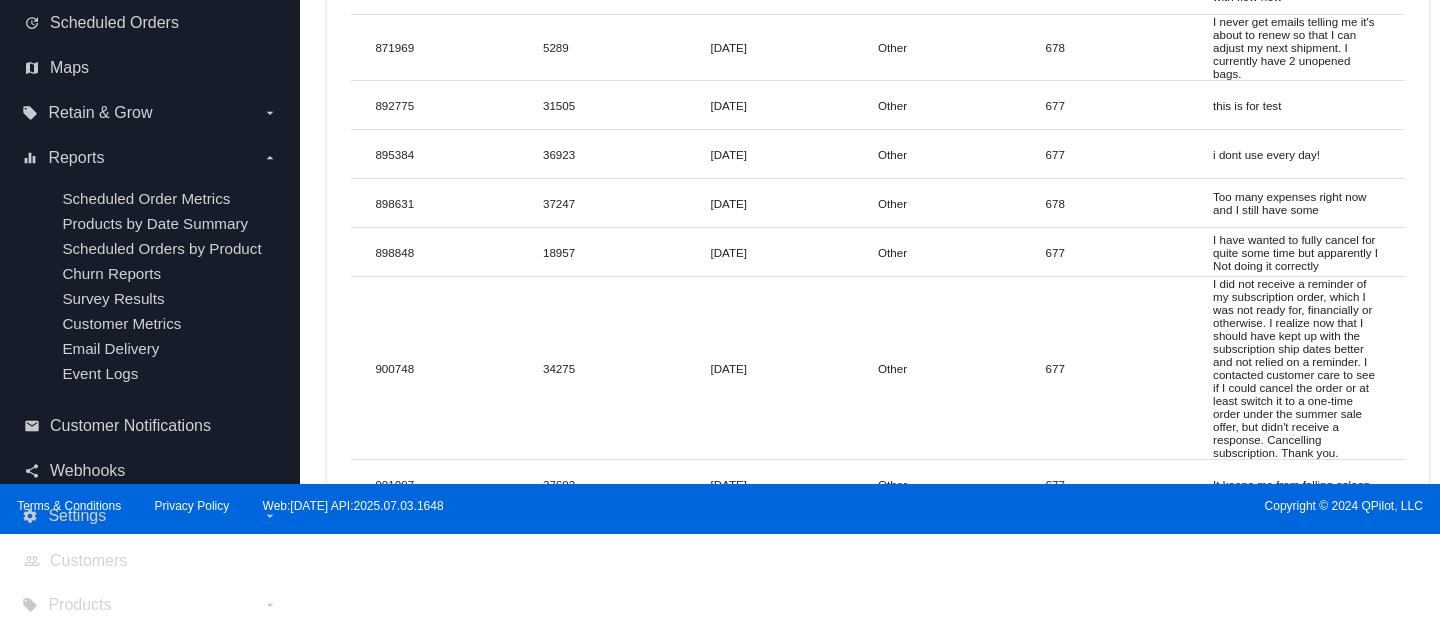 drag, startPoint x: 1319, startPoint y: 199, endPoint x: 1226, endPoint y: 199, distance: 93 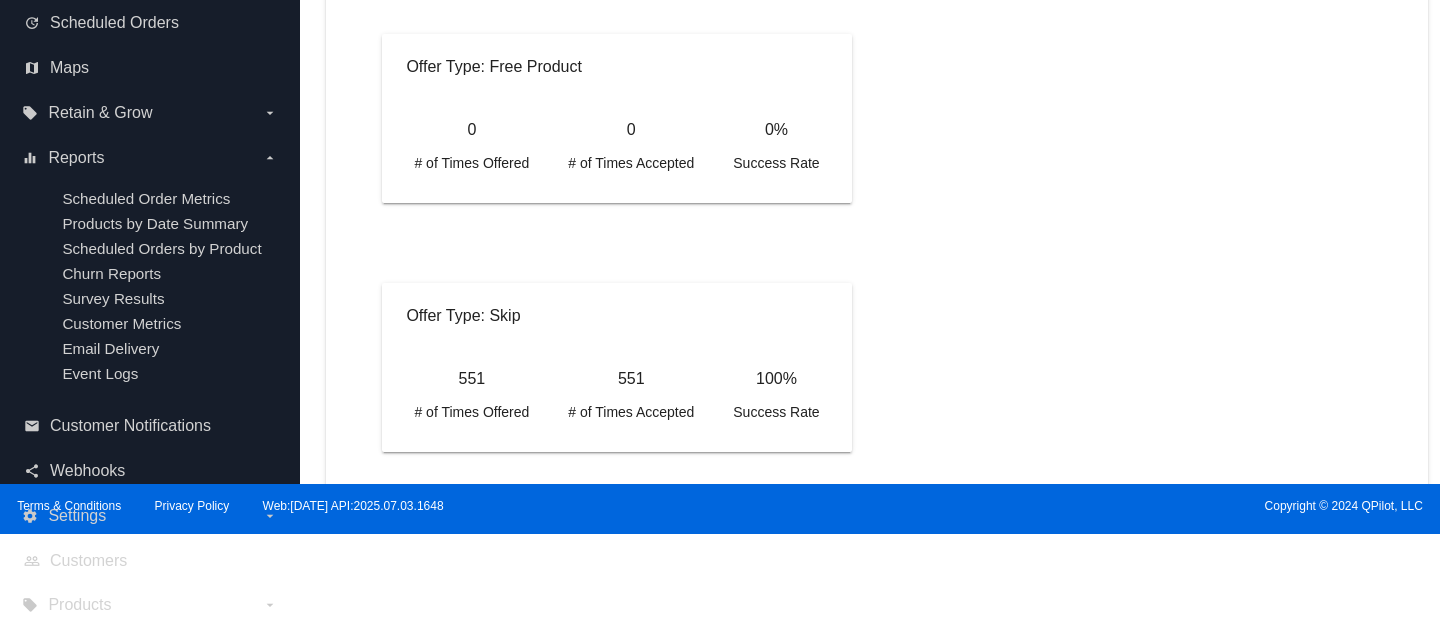 scroll, scrollTop: 0, scrollLeft: 1, axis: horizontal 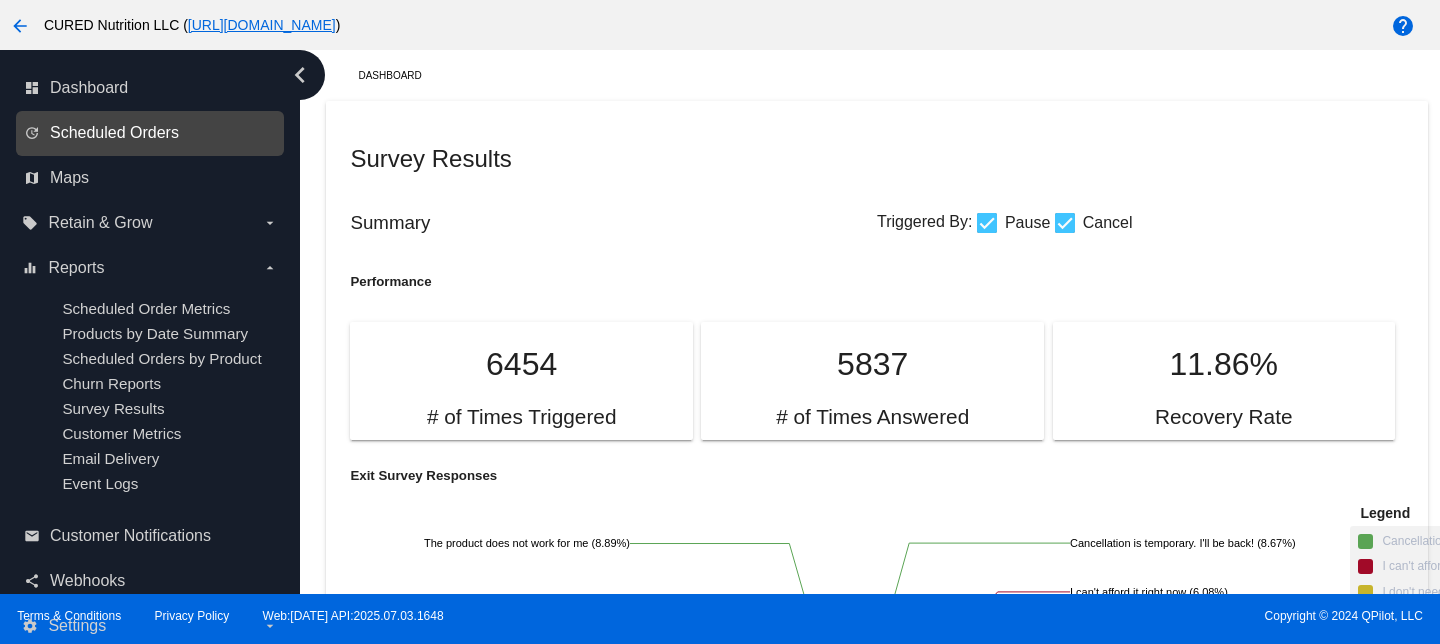 click on "Scheduled Orders" at bounding box center (114, 133) 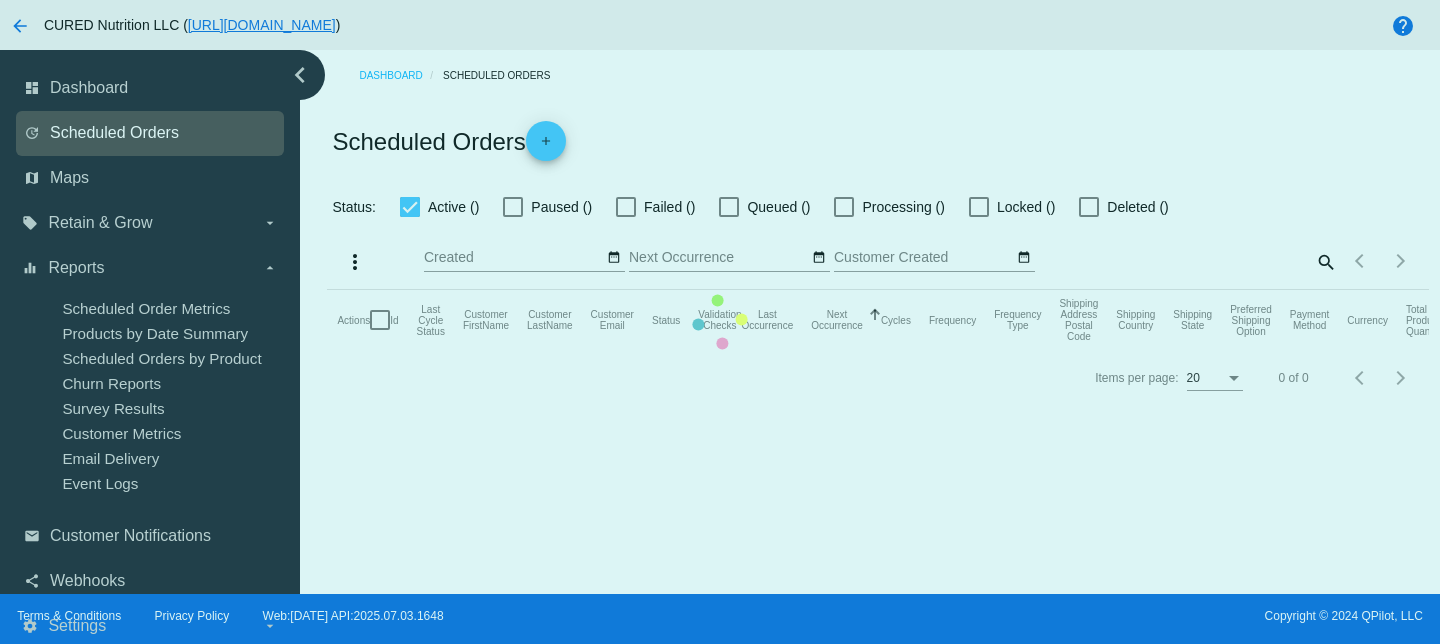 scroll, scrollTop: 0, scrollLeft: 0, axis: both 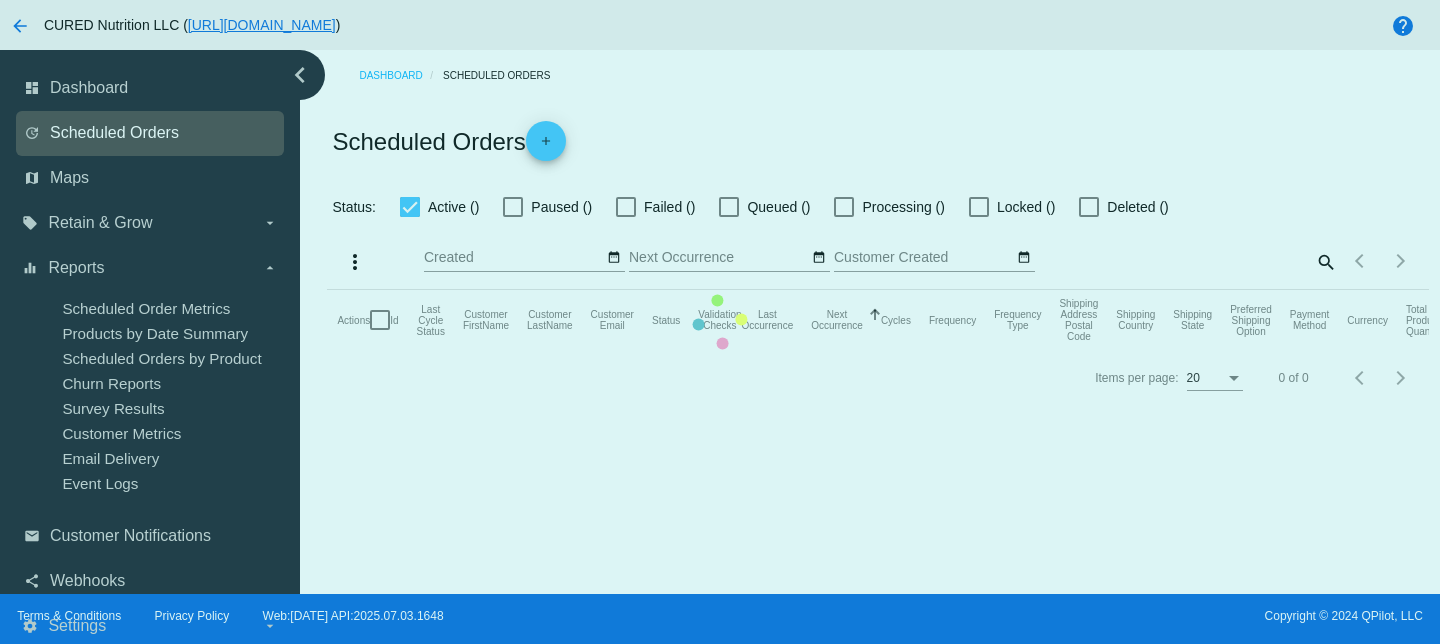 checkbox on "false" 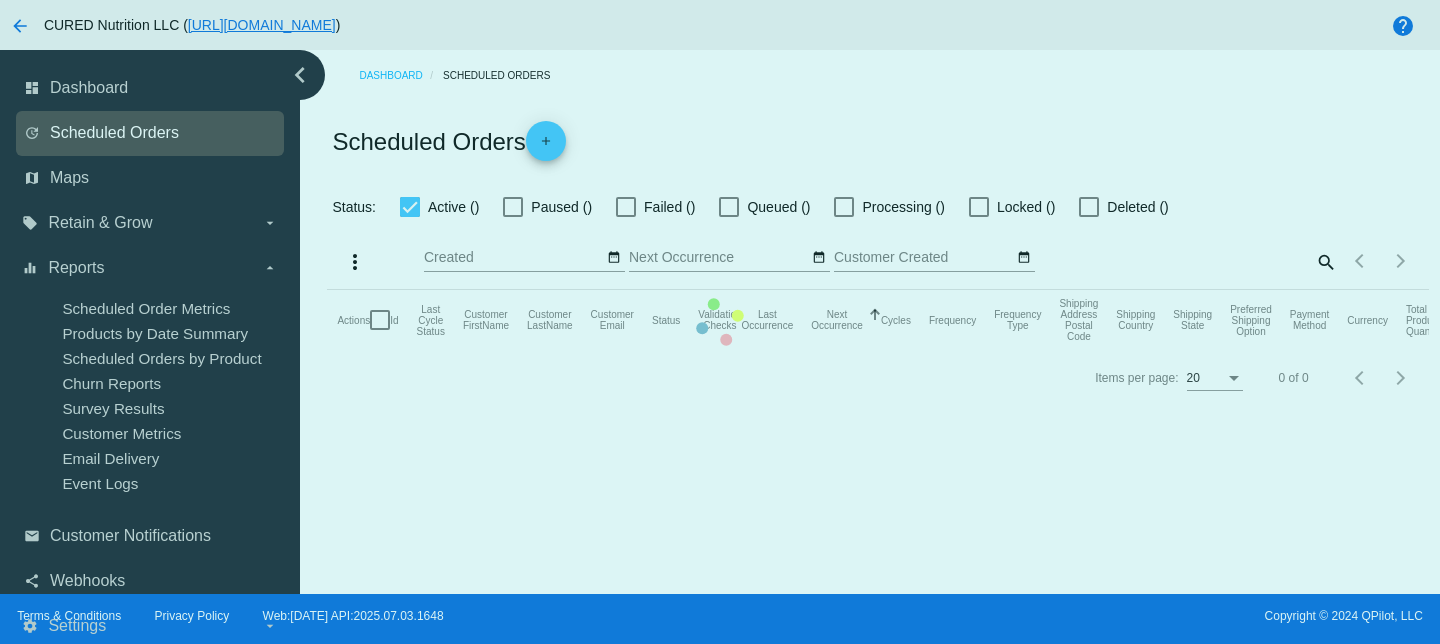 checkbox on "true" 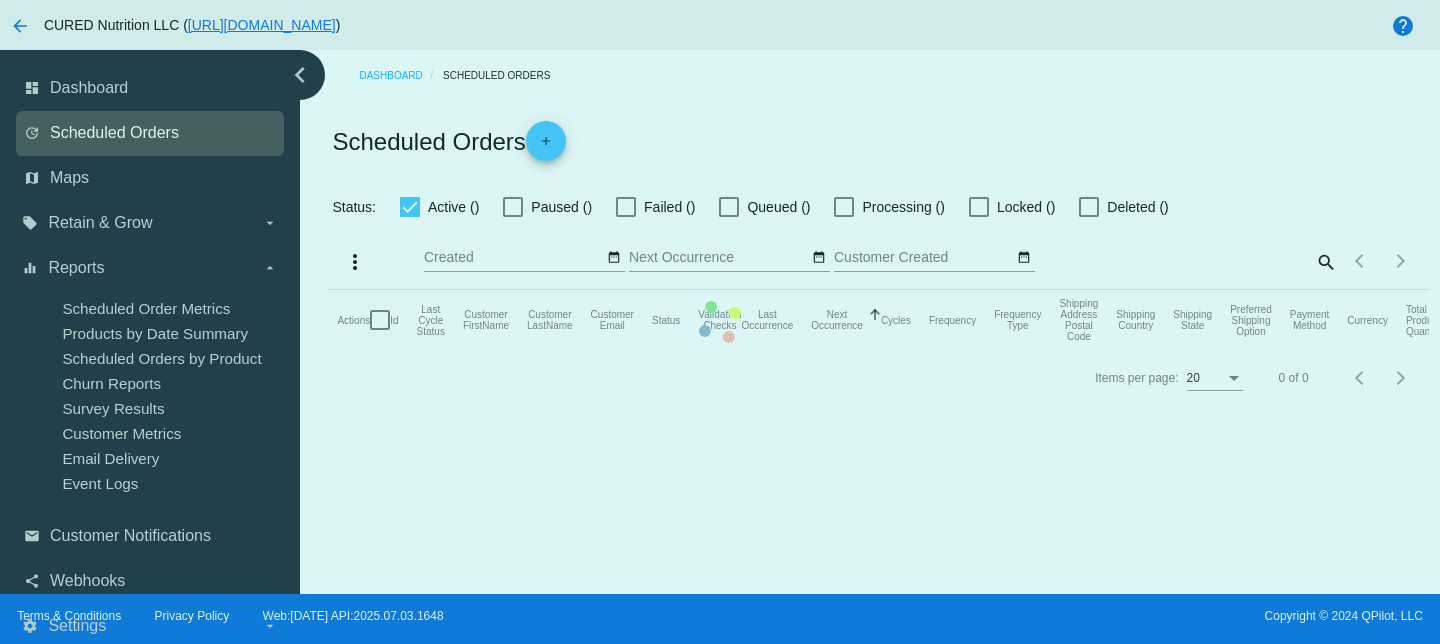type on "[DATE] - [DATE]" 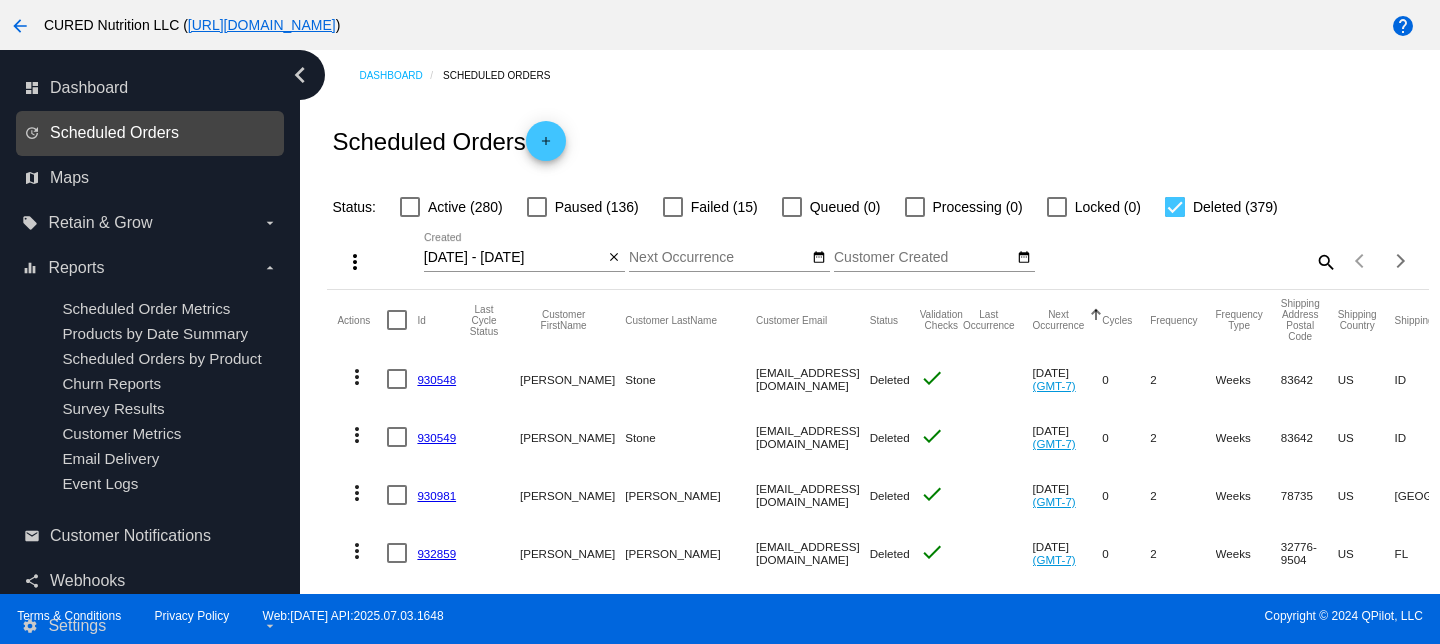 click on "Scheduled Orders" at bounding box center [114, 133] 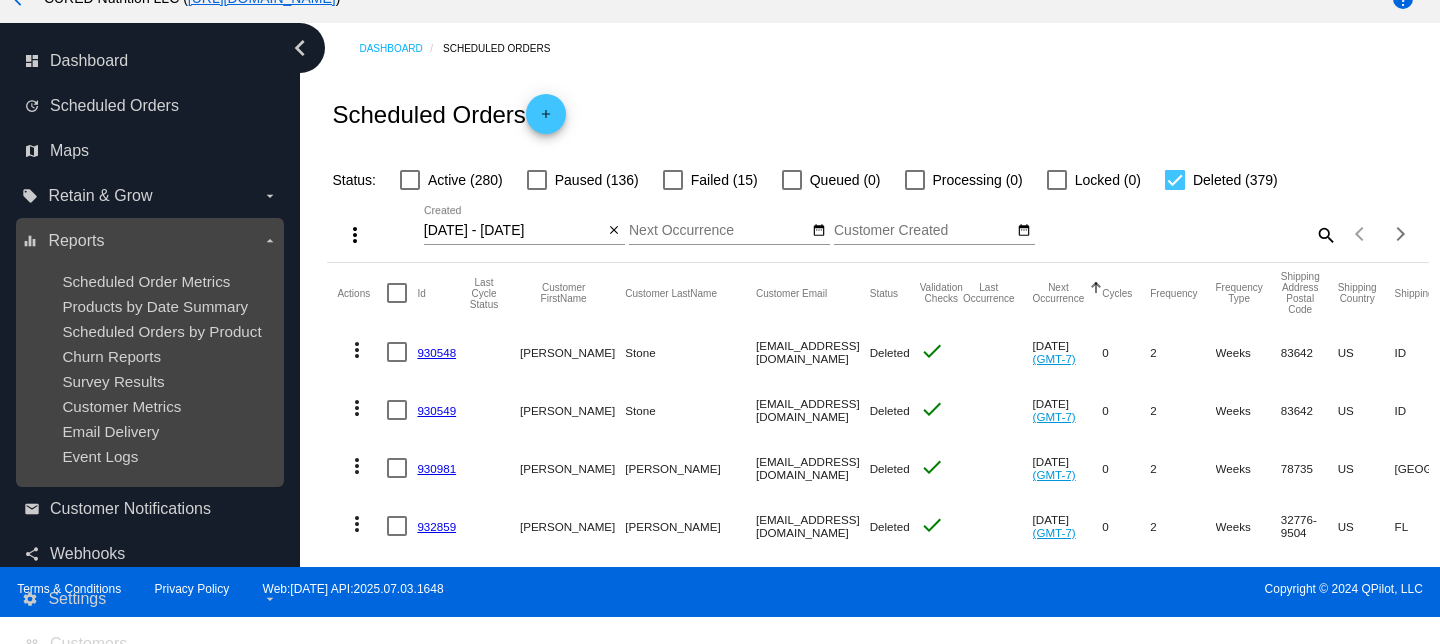 scroll, scrollTop: 114, scrollLeft: 0, axis: vertical 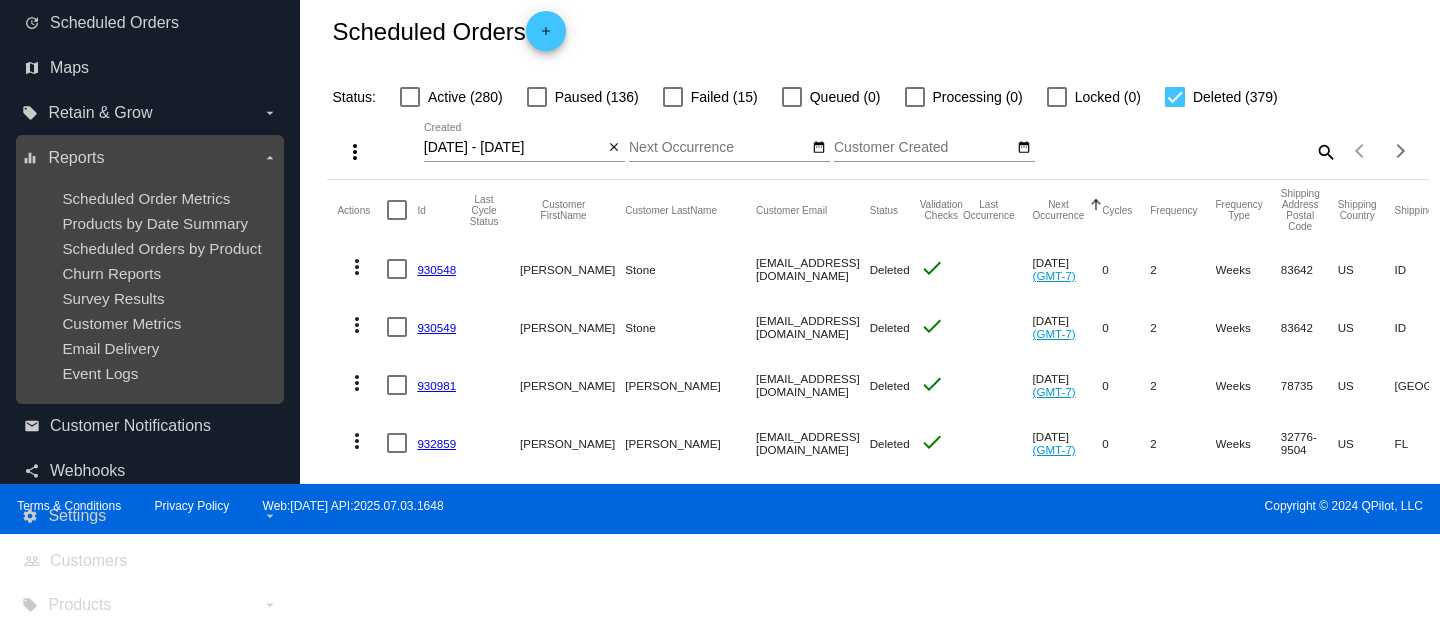 click on "arrow_drop_down" at bounding box center (270, 158) 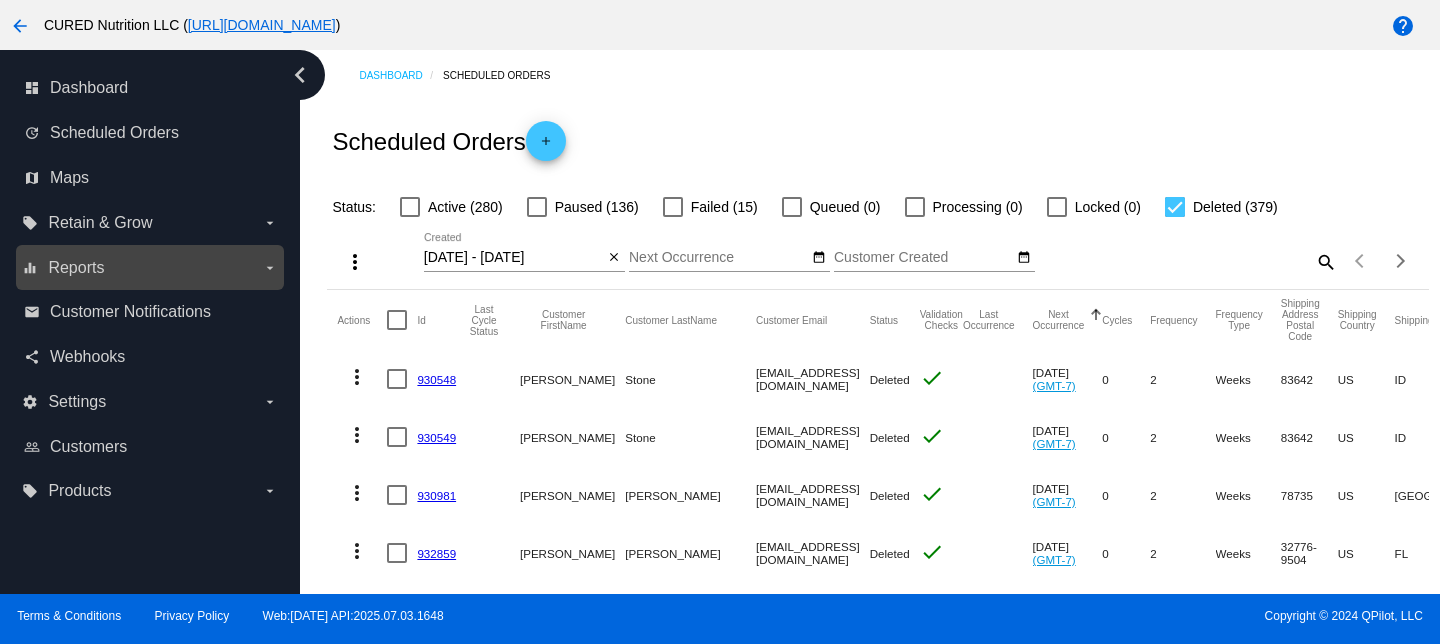 scroll, scrollTop: 0, scrollLeft: 0, axis: both 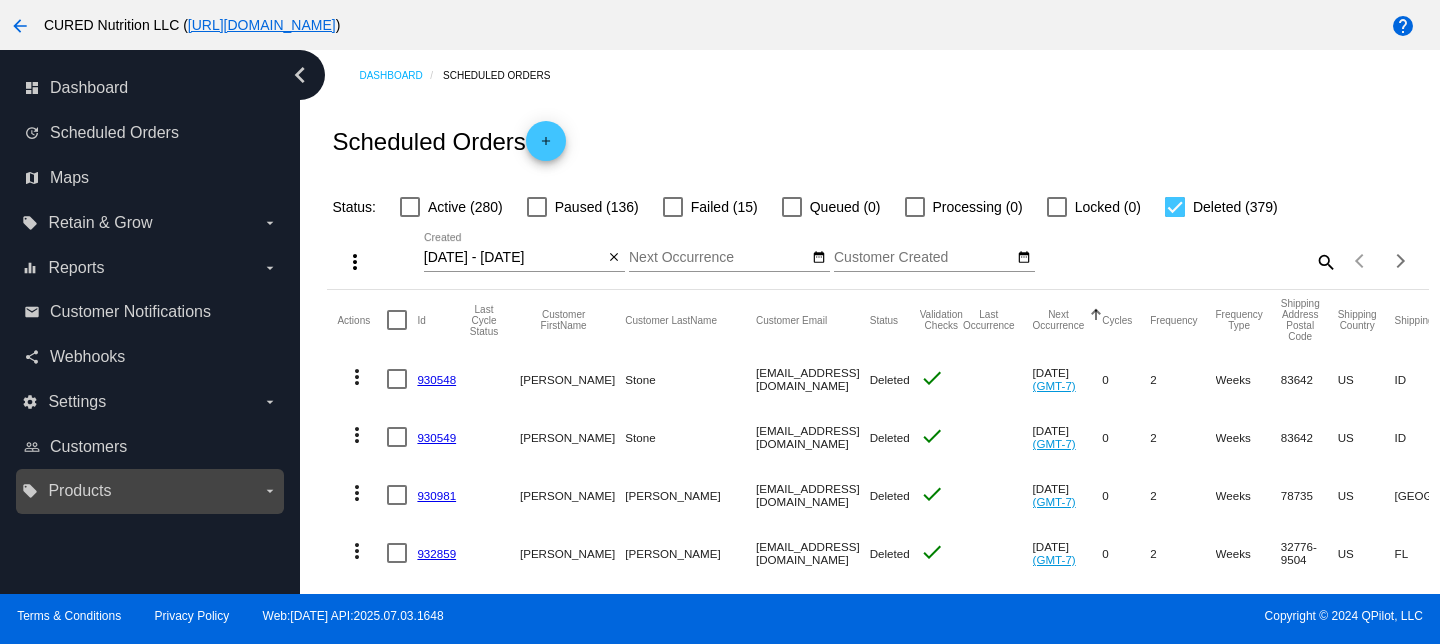 click on "Products" at bounding box center [79, 491] 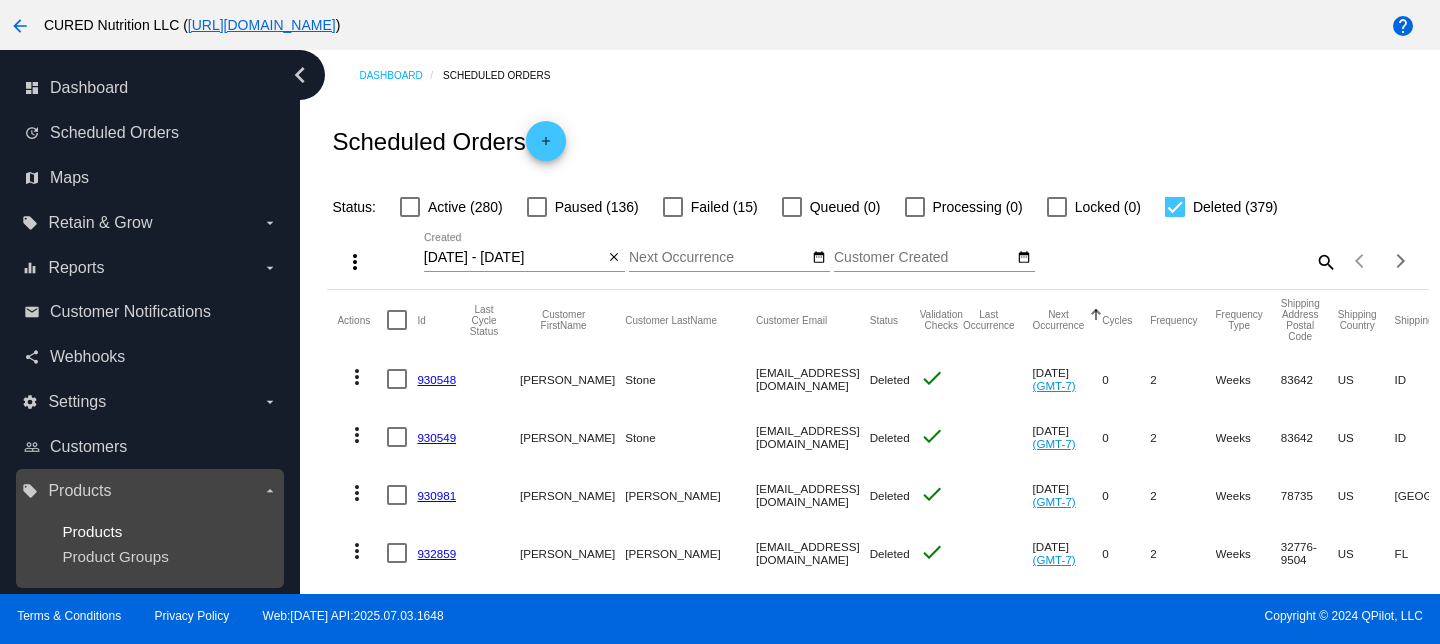 click on "Products" at bounding box center [92, 531] 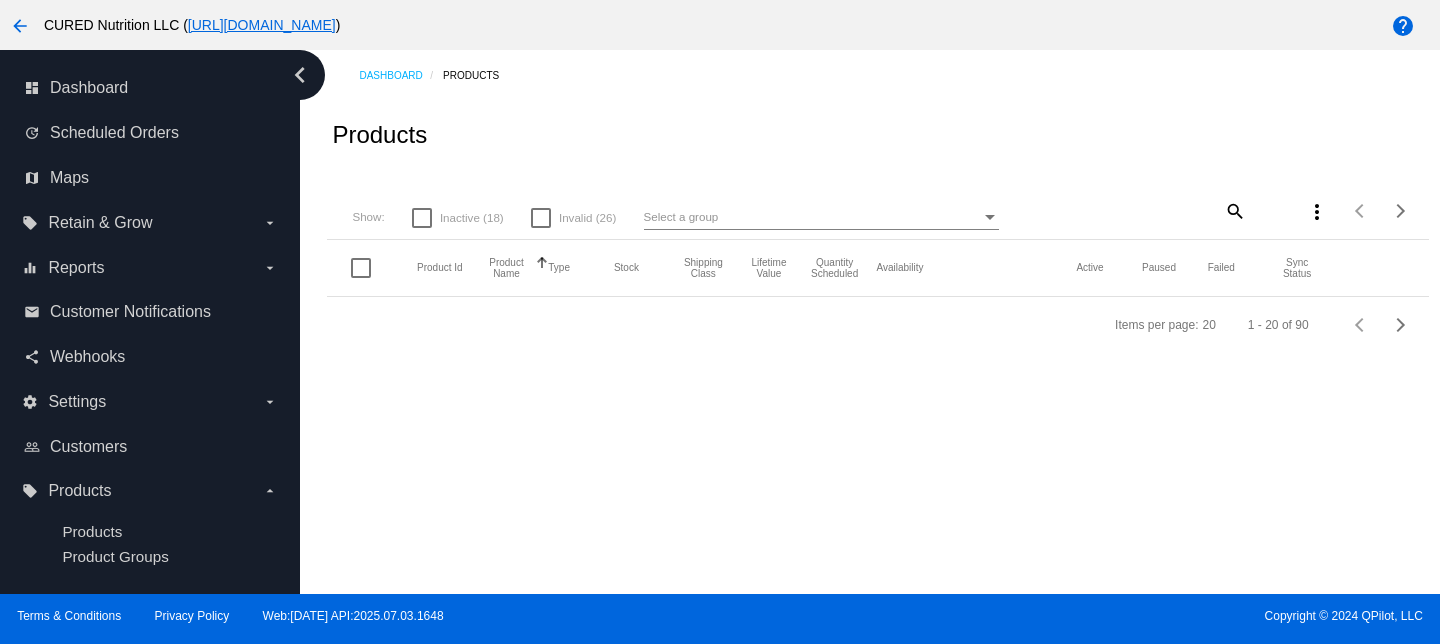 click on "search" 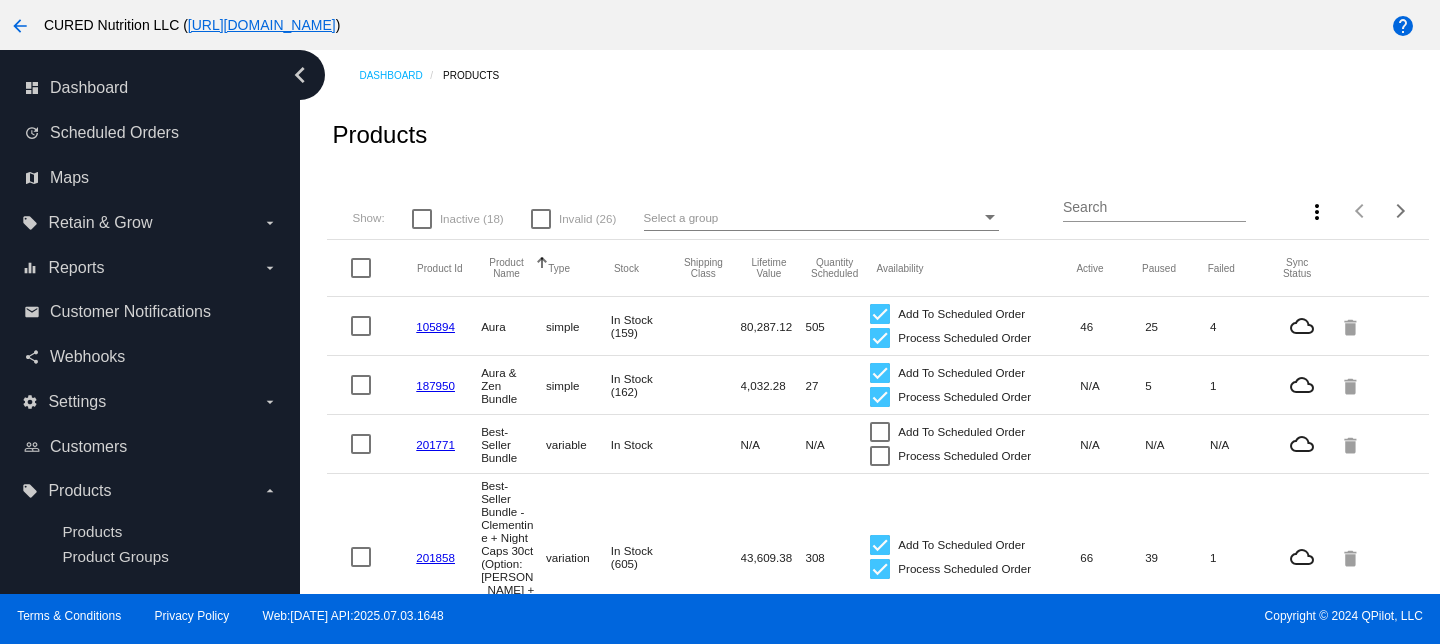 drag, startPoint x: 1151, startPoint y: 202, endPoint x: 1162, endPoint y: 190, distance: 16.27882 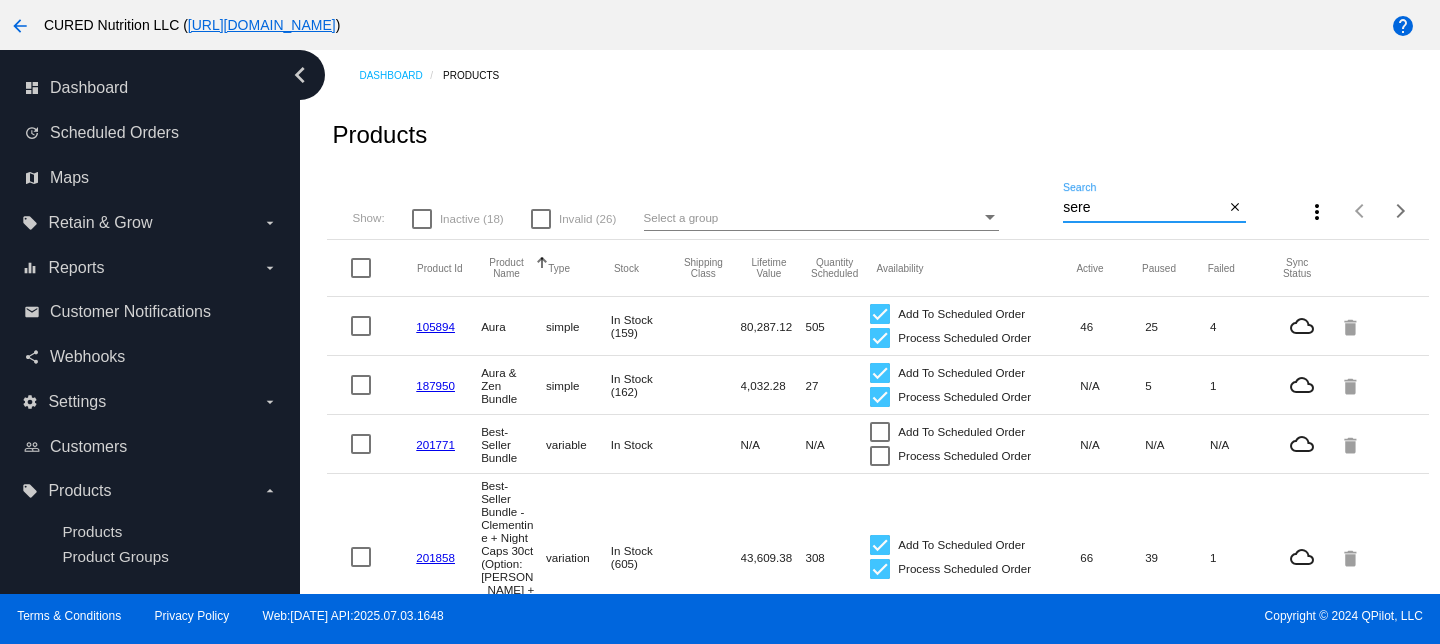 type on "sere" 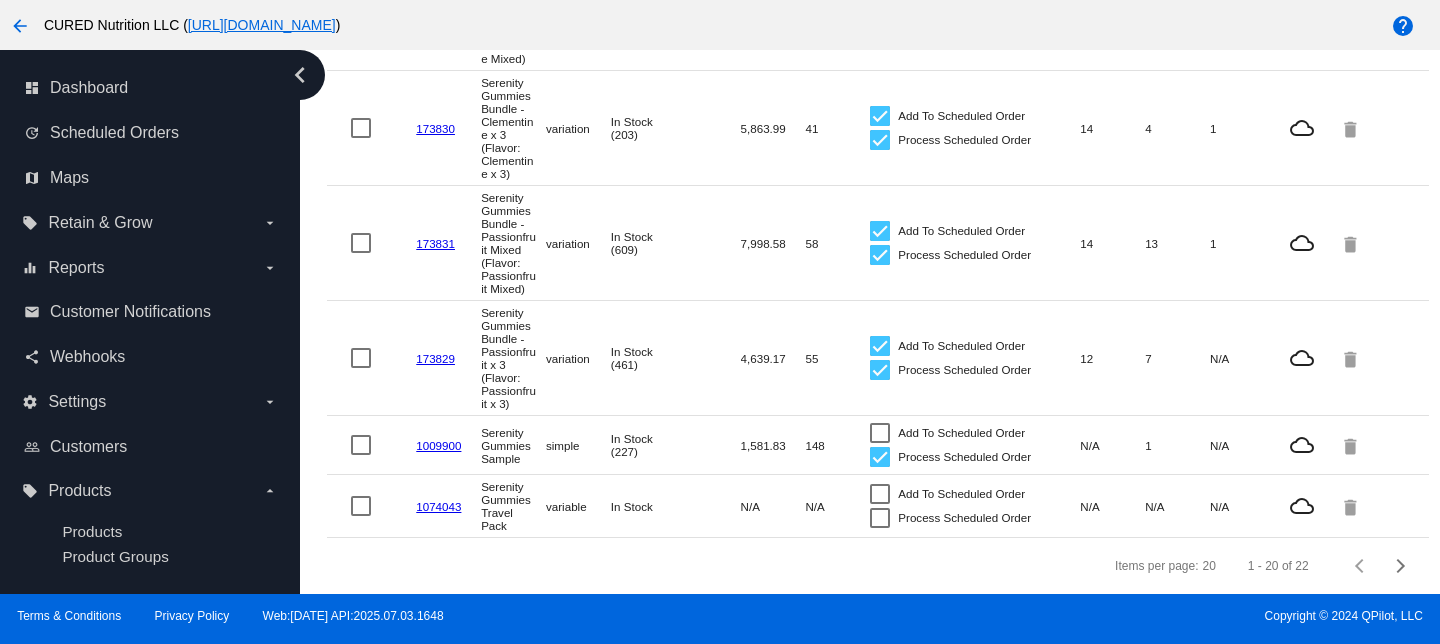 scroll, scrollTop: 0, scrollLeft: 0, axis: both 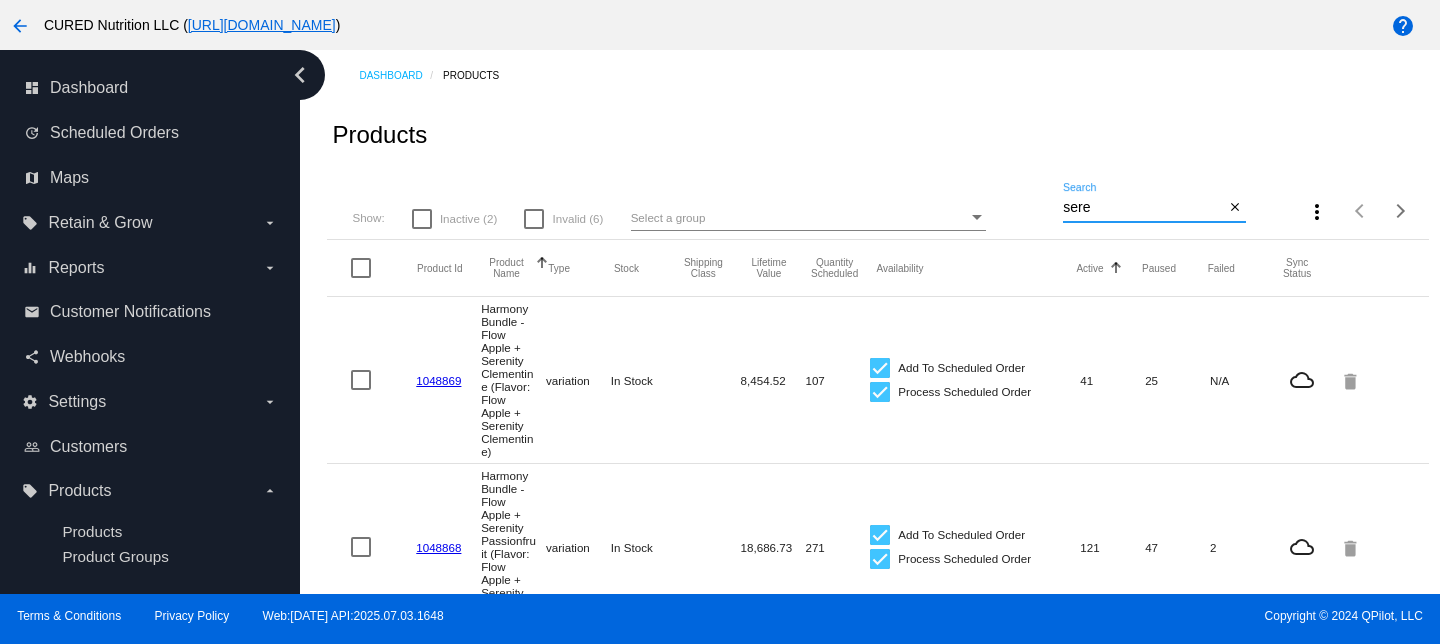 click on "Active" 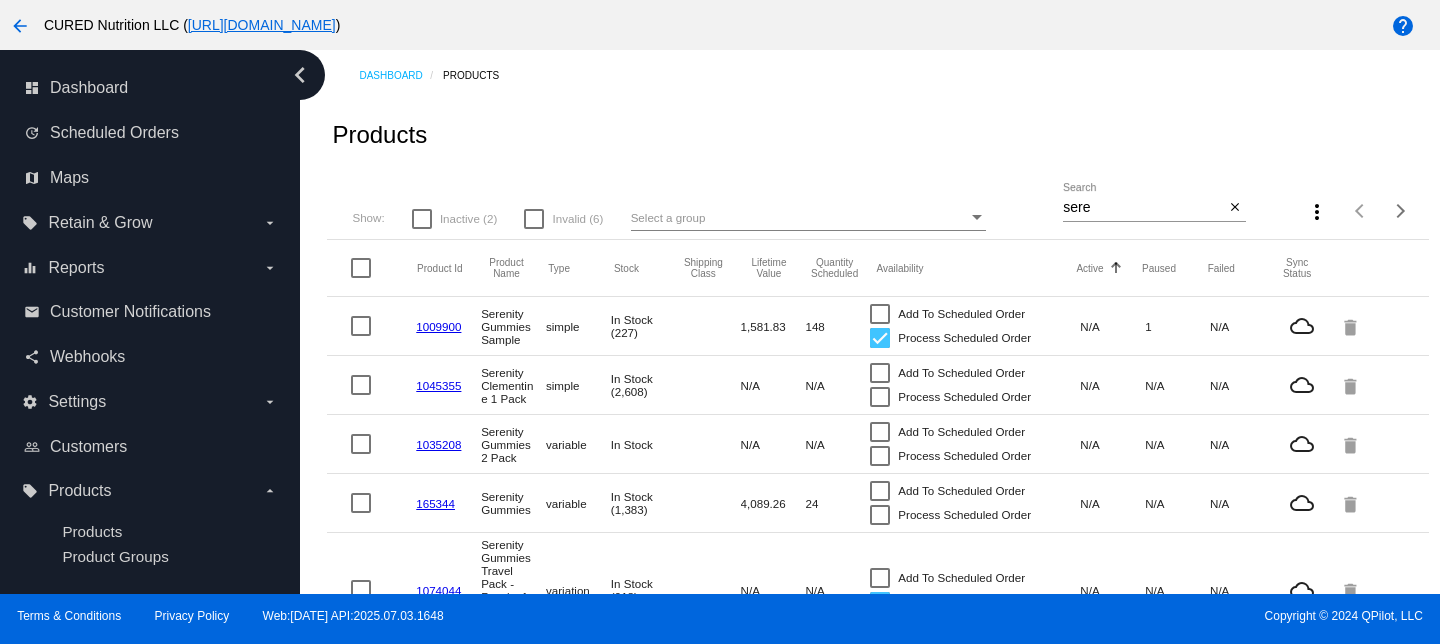 click on "Active" 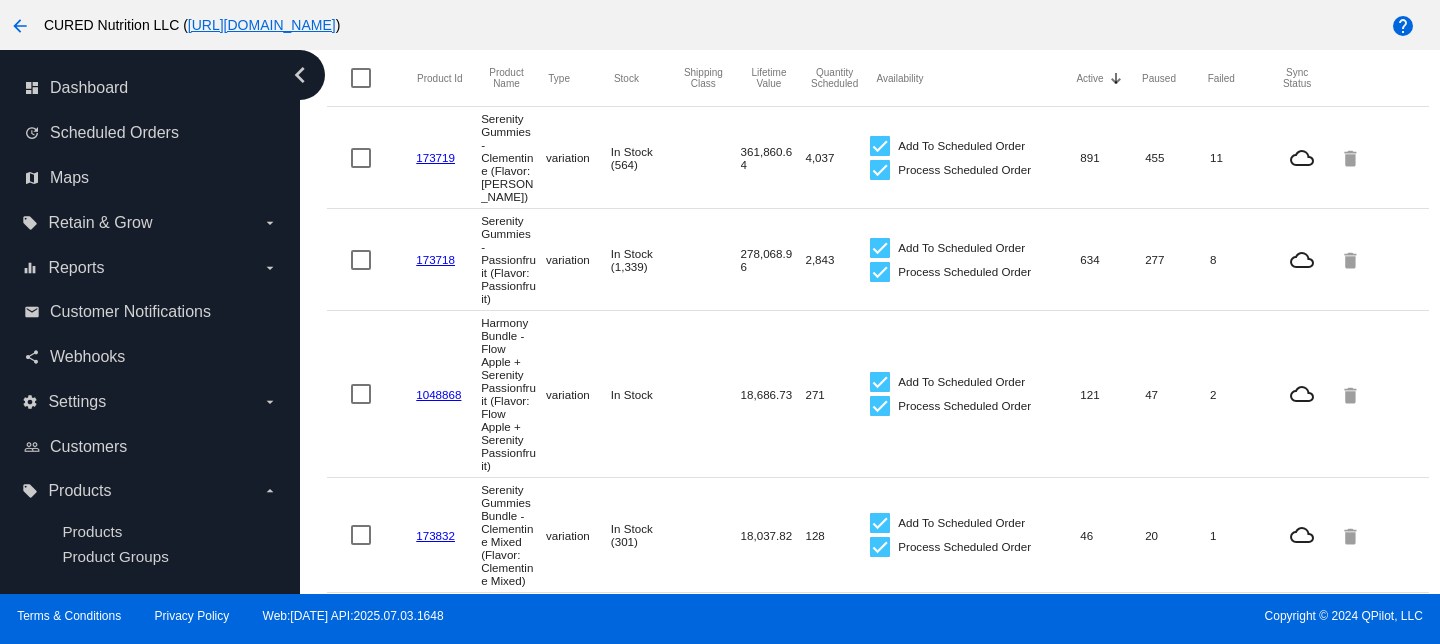 scroll, scrollTop: 0, scrollLeft: 0, axis: both 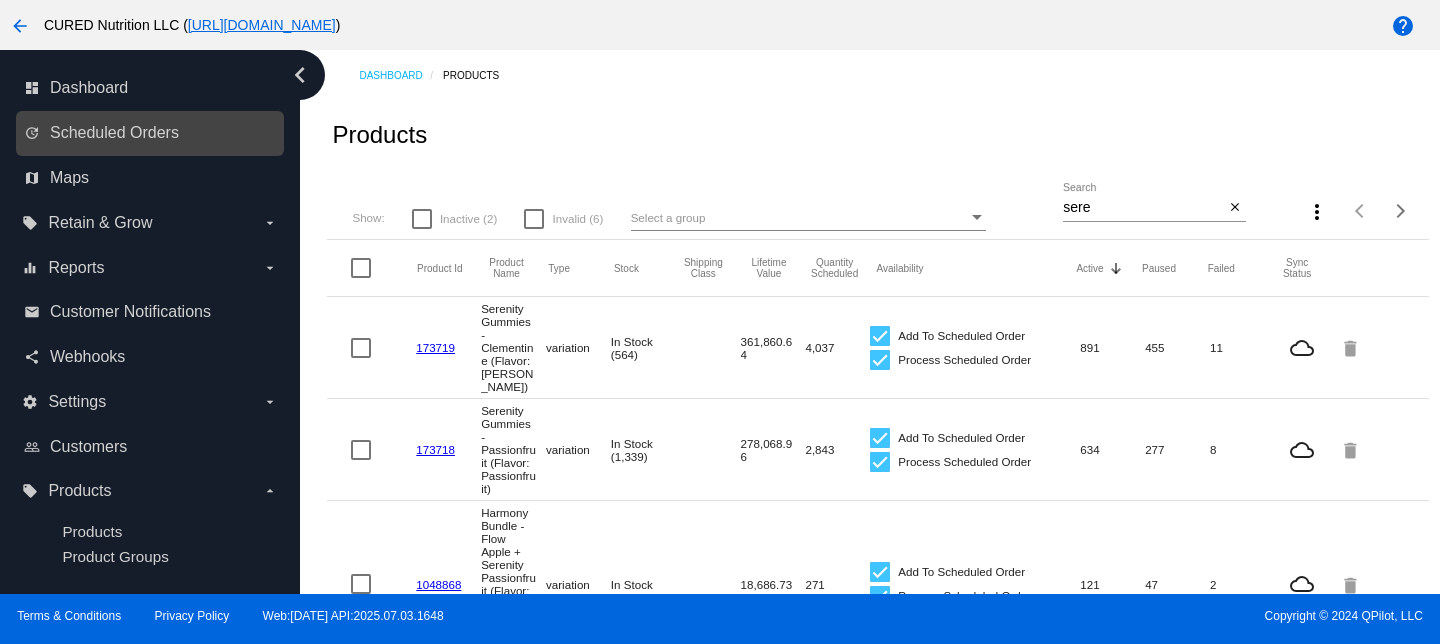 click on "update
Scheduled Orders" at bounding box center (151, 133) 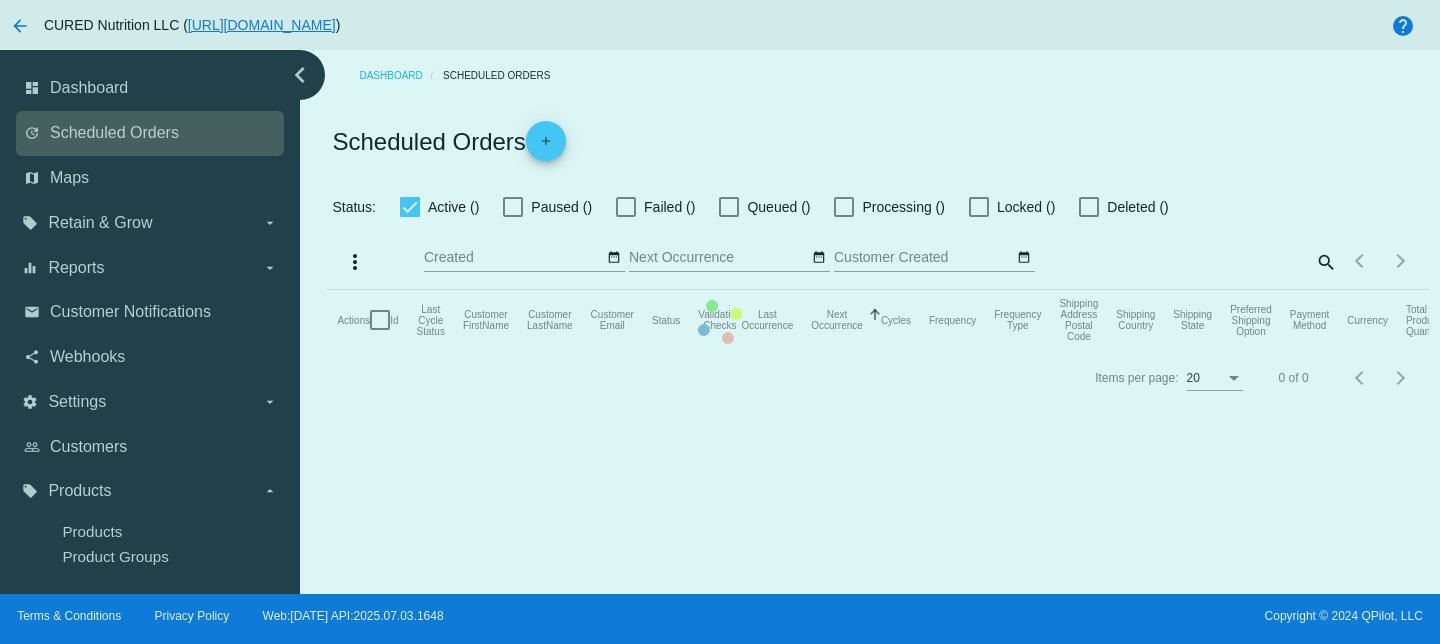checkbox on "false" 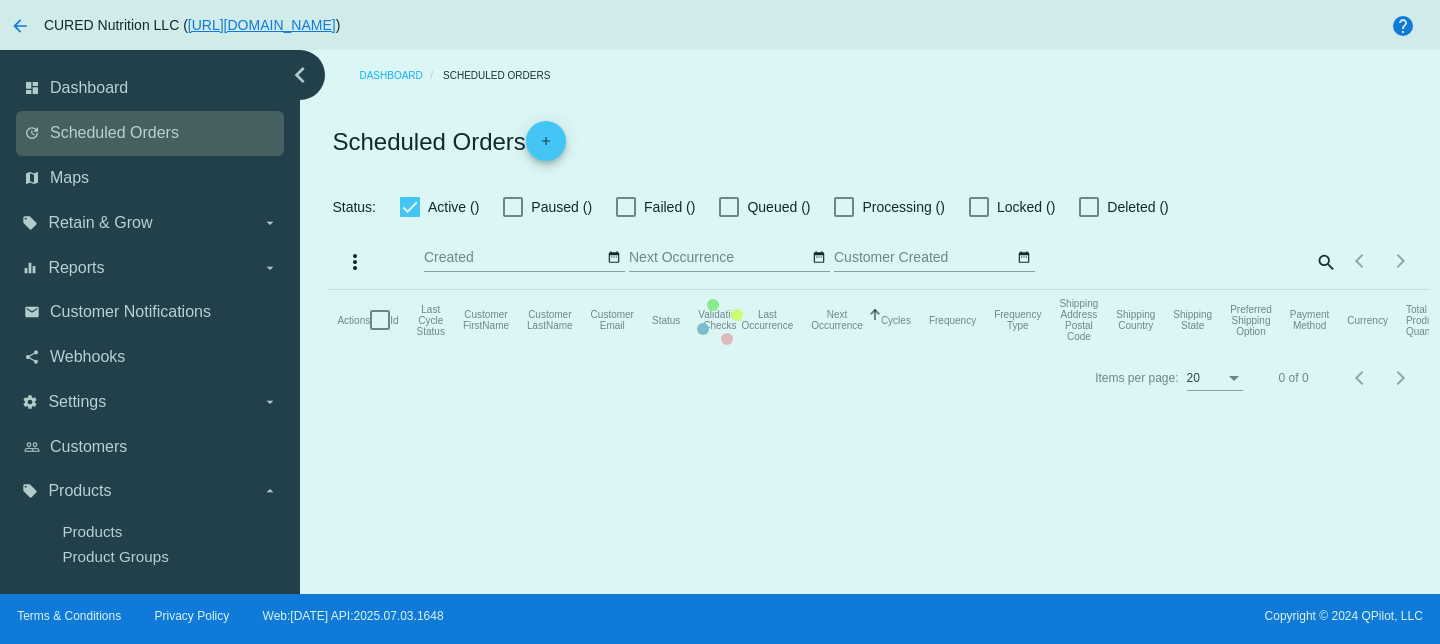 checkbox on "true" 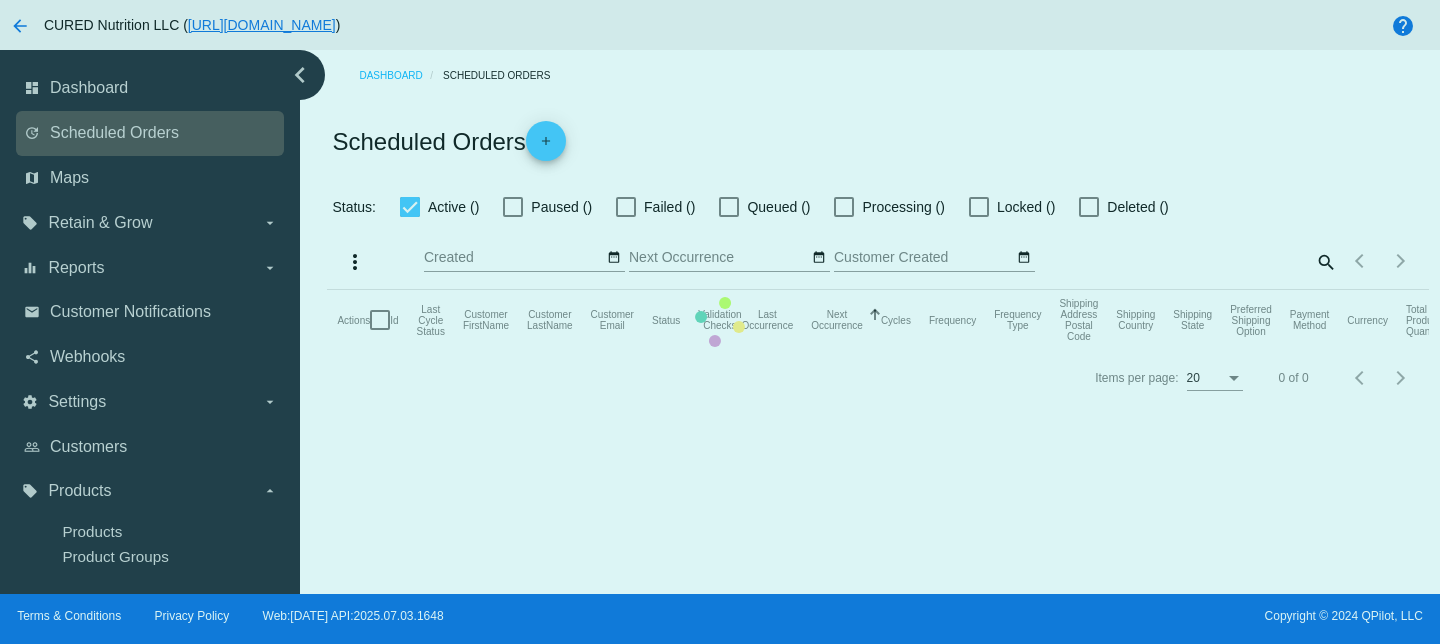 type on "[DATE] - [DATE]" 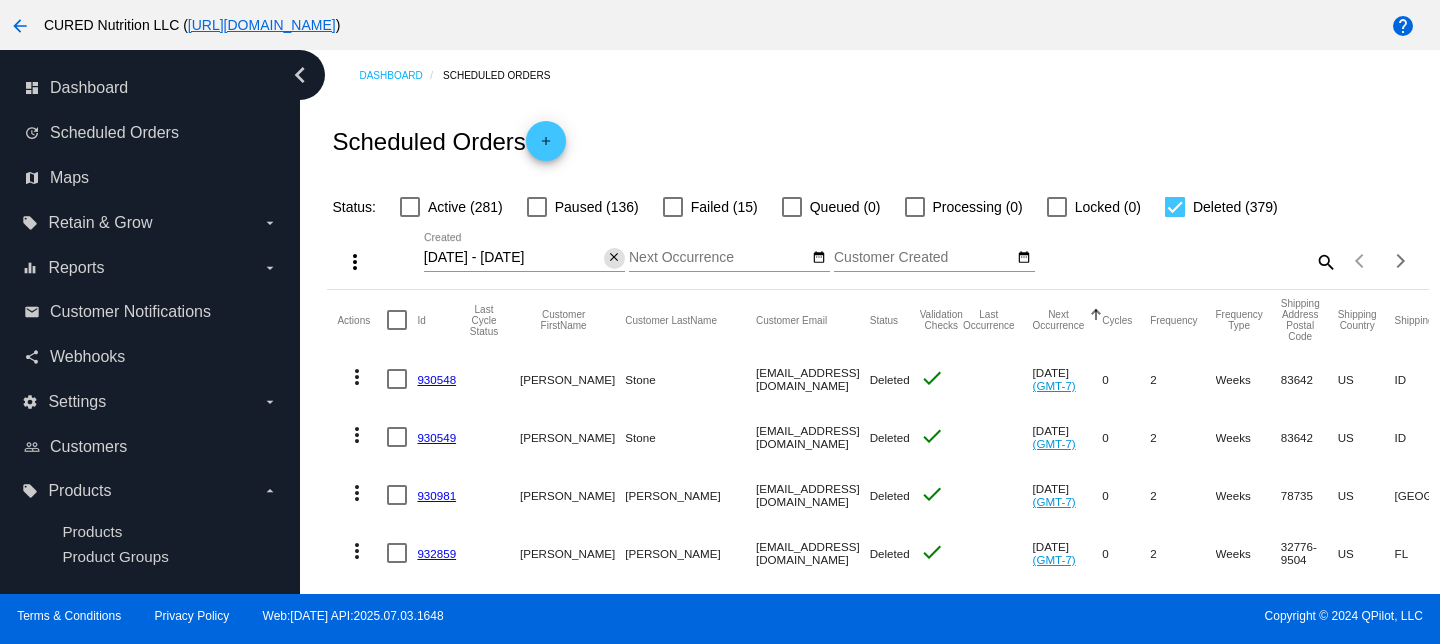 click on "close" 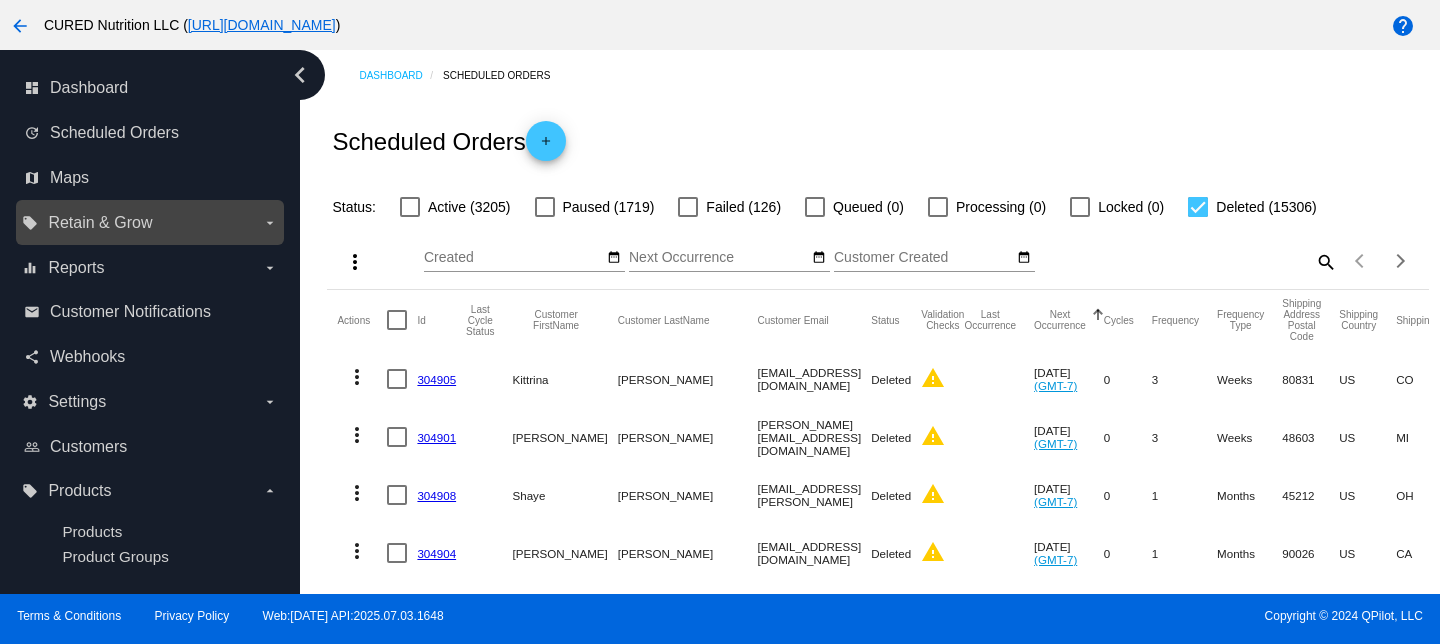 click on "Retain & Grow" at bounding box center (100, 223) 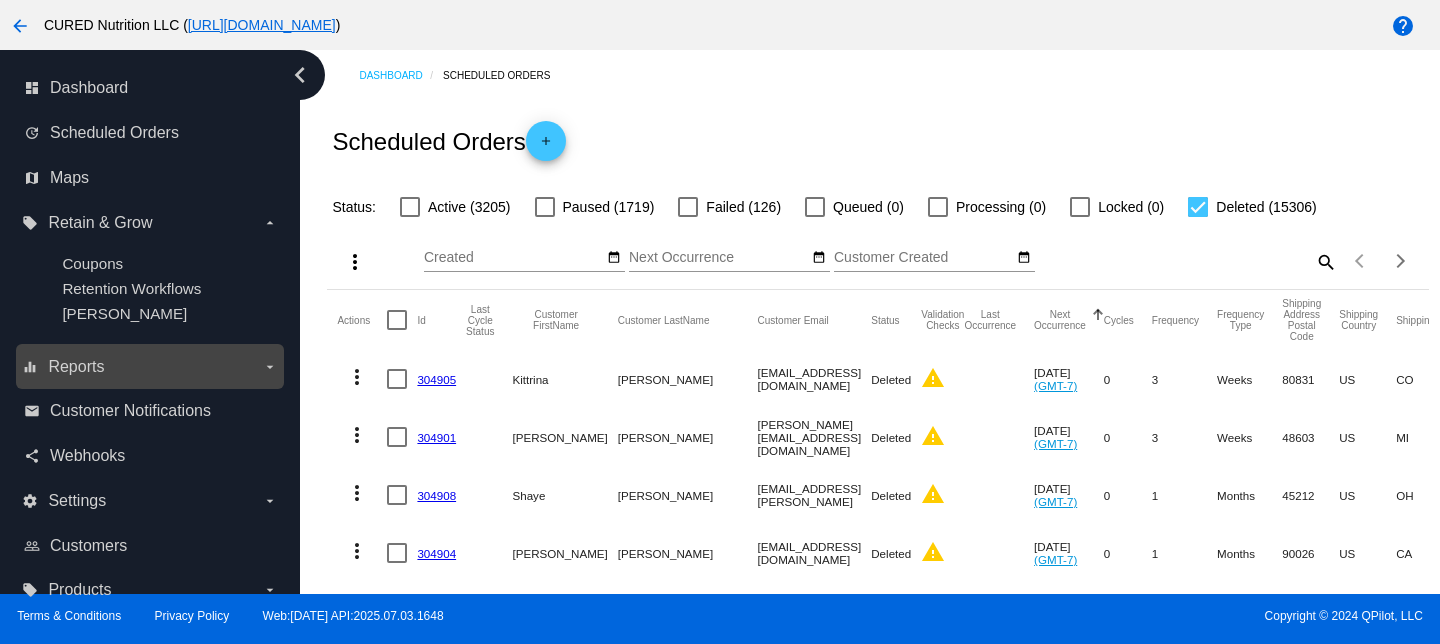 click on "equalizer
Reports
arrow_drop_down" at bounding box center [149, 367] 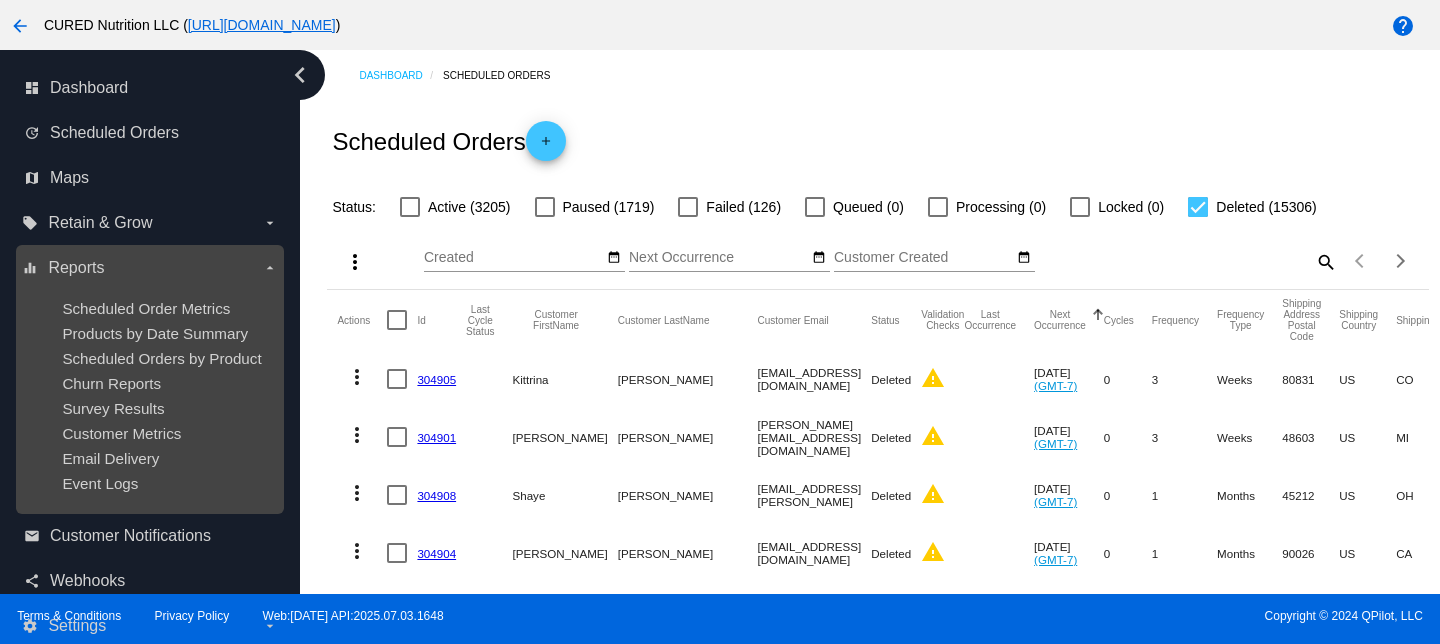 scroll, scrollTop: 114, scrollLeft: 0, axis: vertical 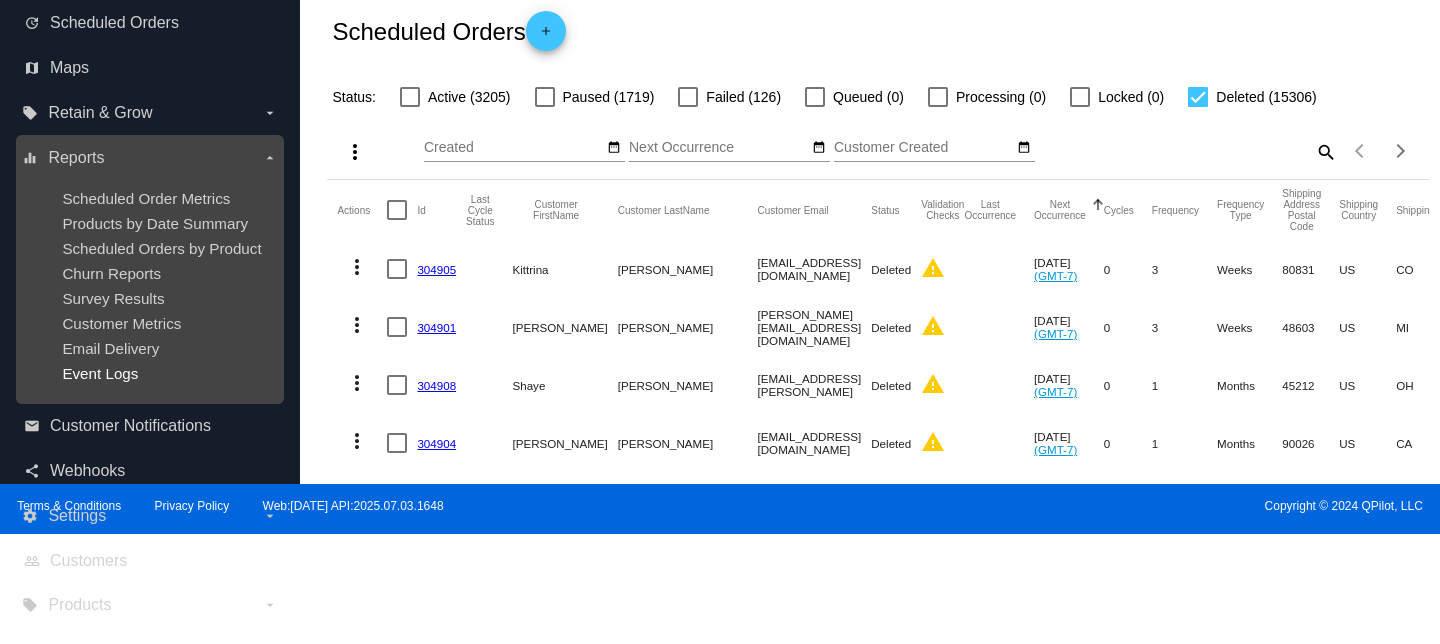 click on "Event Logs" at bounding box center (100, 373) 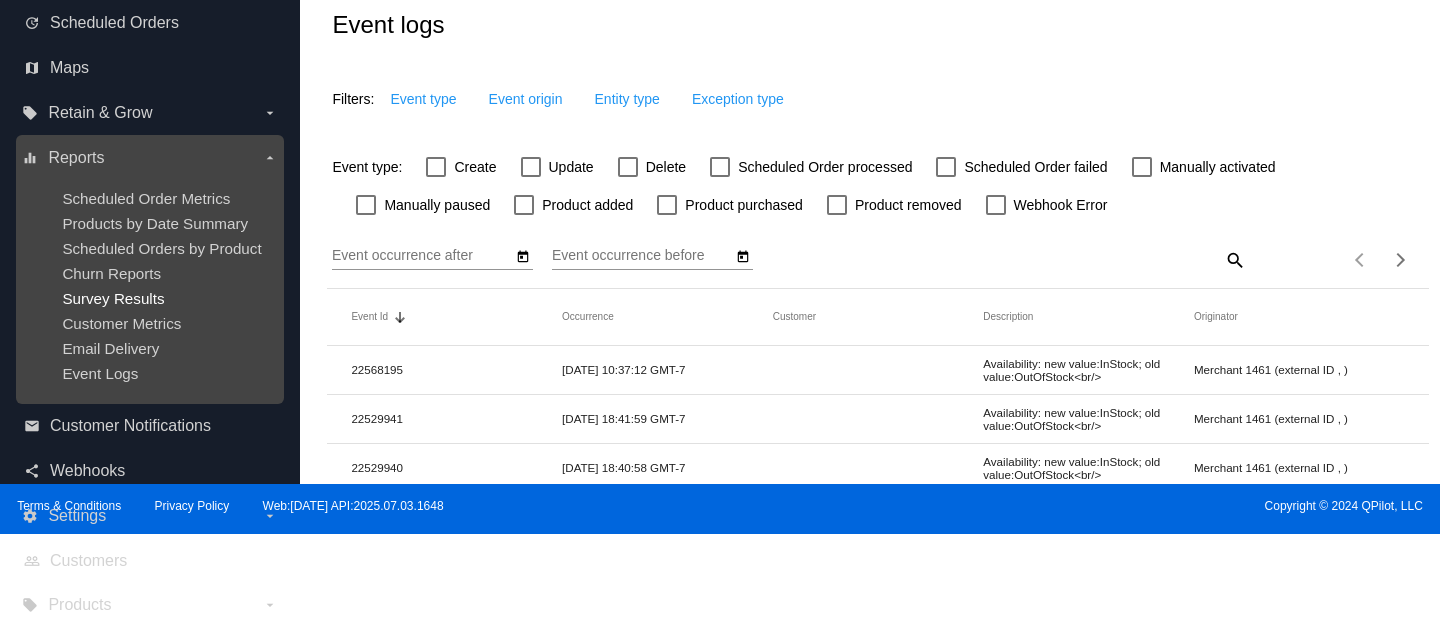 click on "Survey Results" at bounding box center (113, 298) 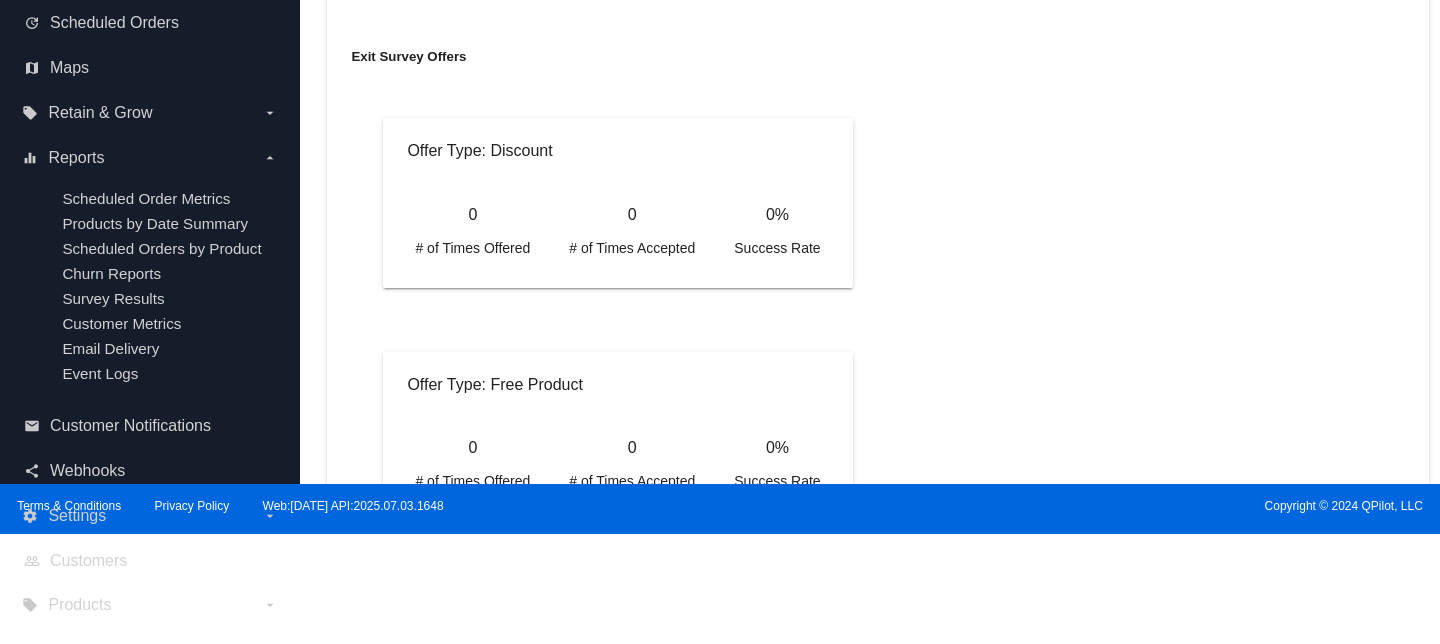 scroll, scrollTop: 1776, scrollLeft: 0, axis: vertical 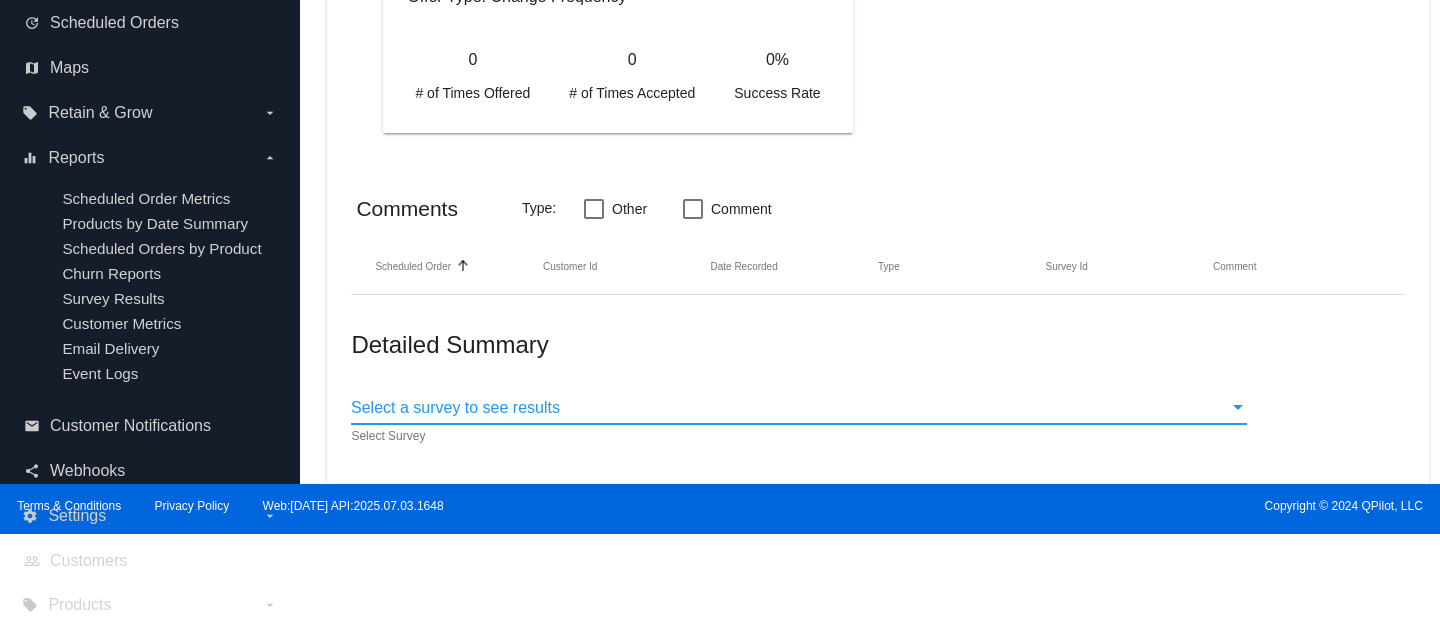 click on "Select a survey to see results" at bounding box center [789, 408] 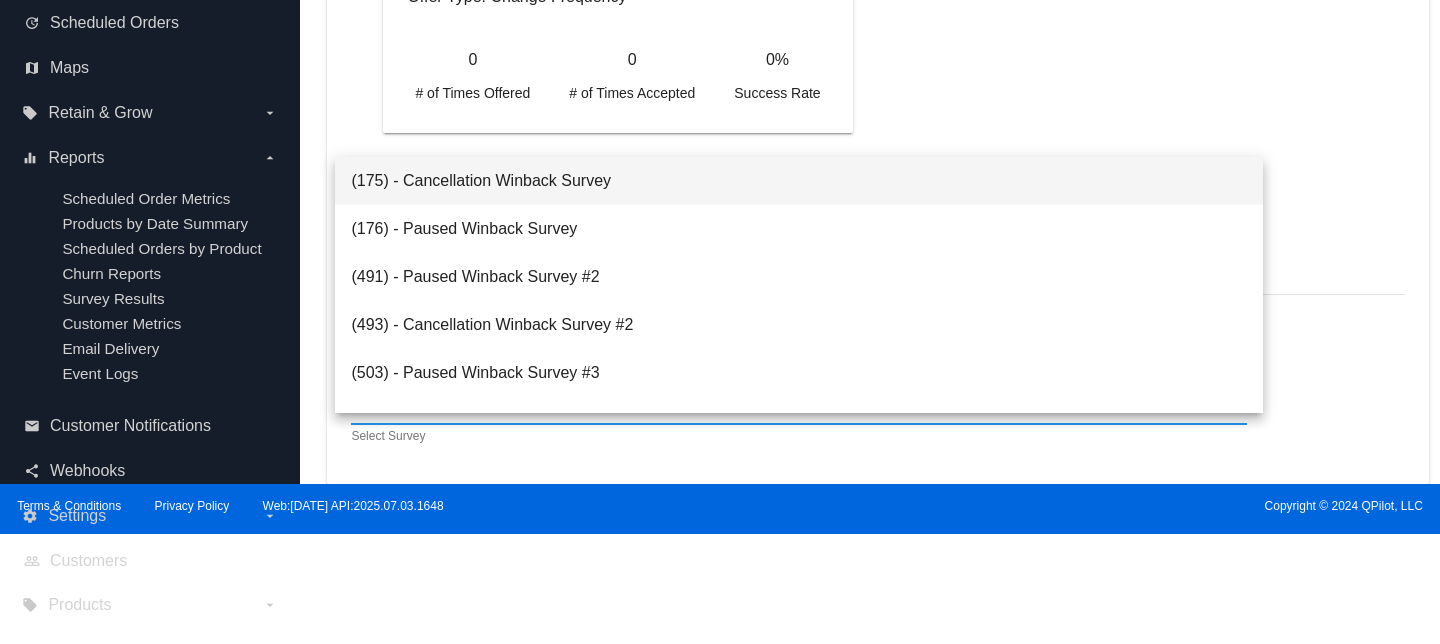 scroll, scrollTop: 128, scrollLeft: 0, axis: vertical 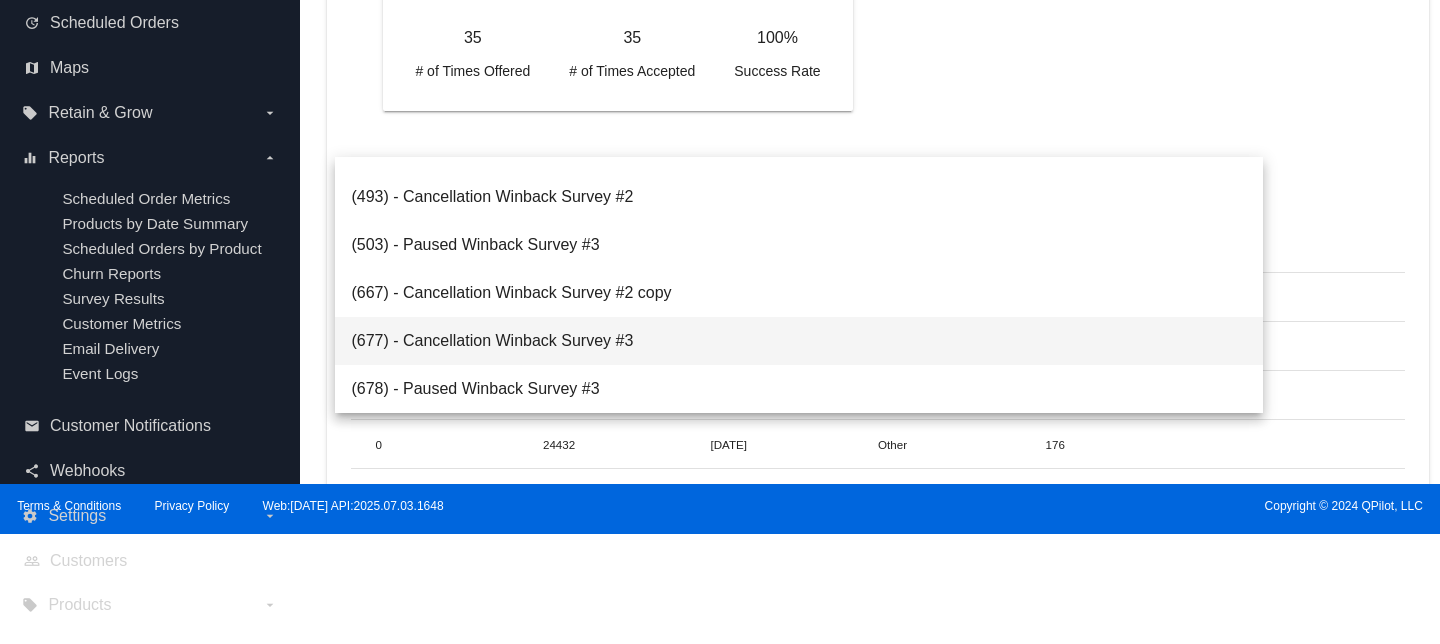 click on "(677) - Cancellation Winback Survey #3" at bounding box center [798, 341] 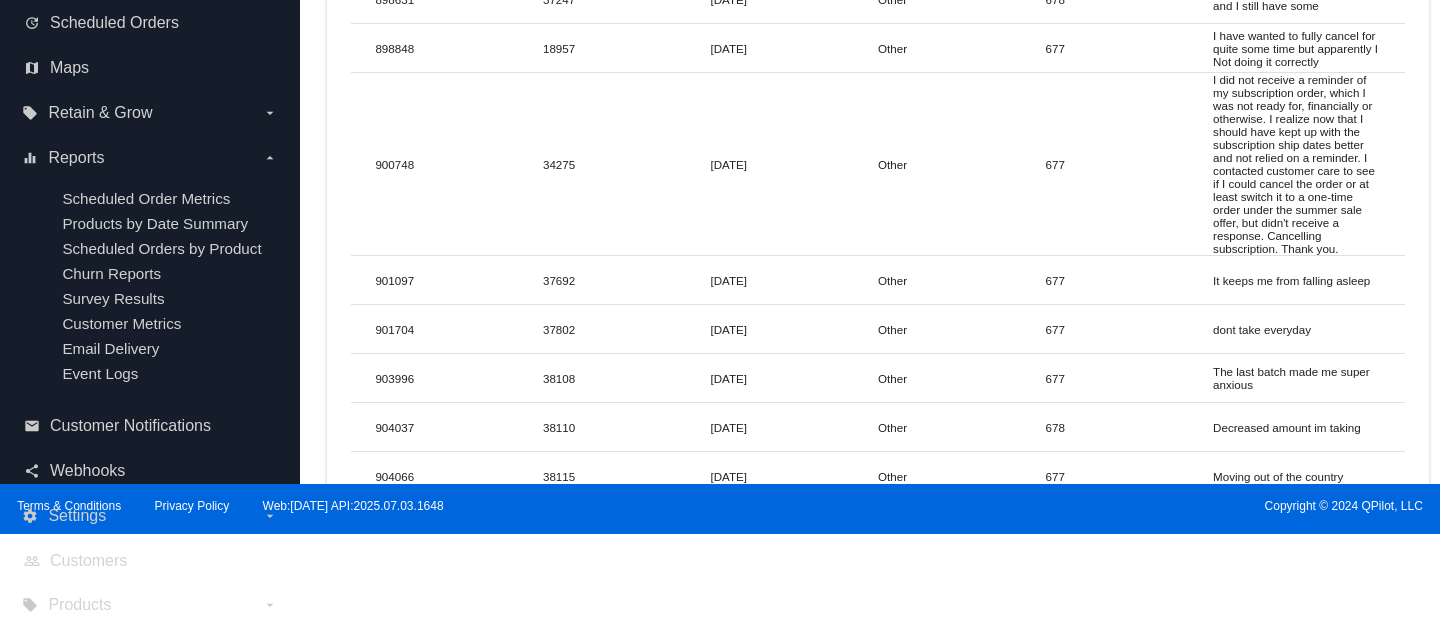 scroll, scrollTop: 4759, scrollLeft: 0, axis: vertical 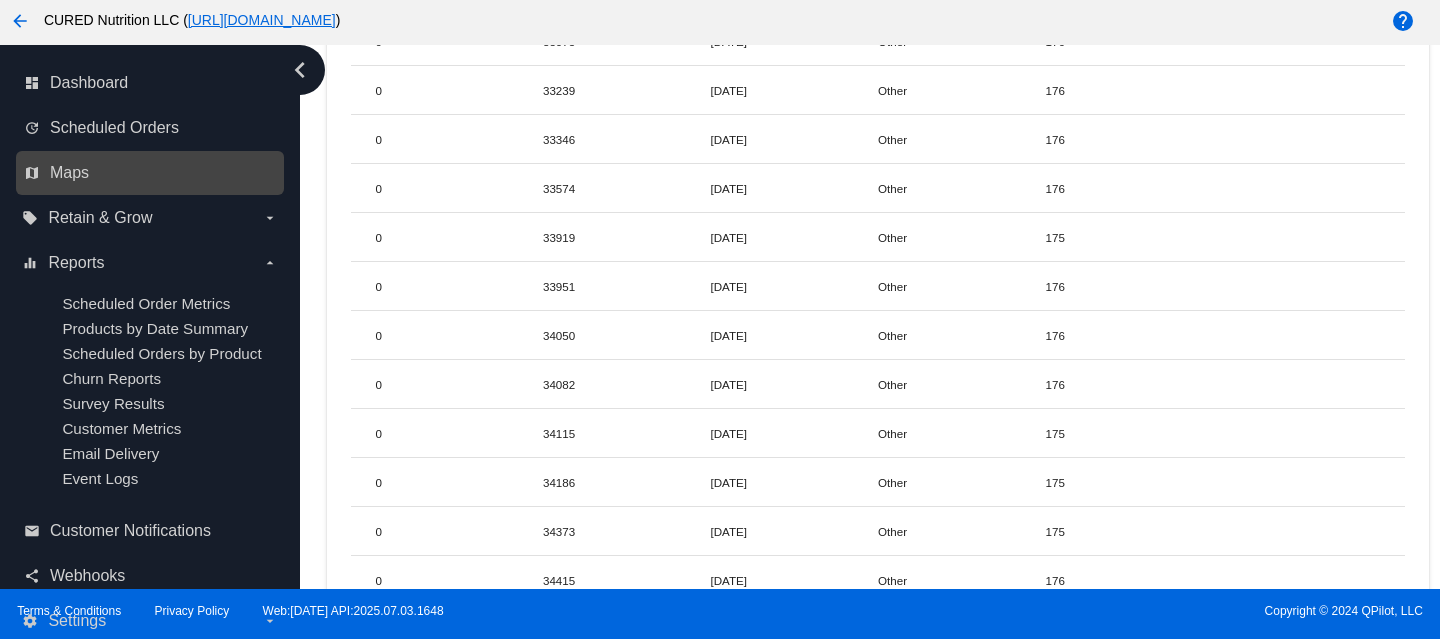 click on "map
Maps" at bounding box center [150, 173] 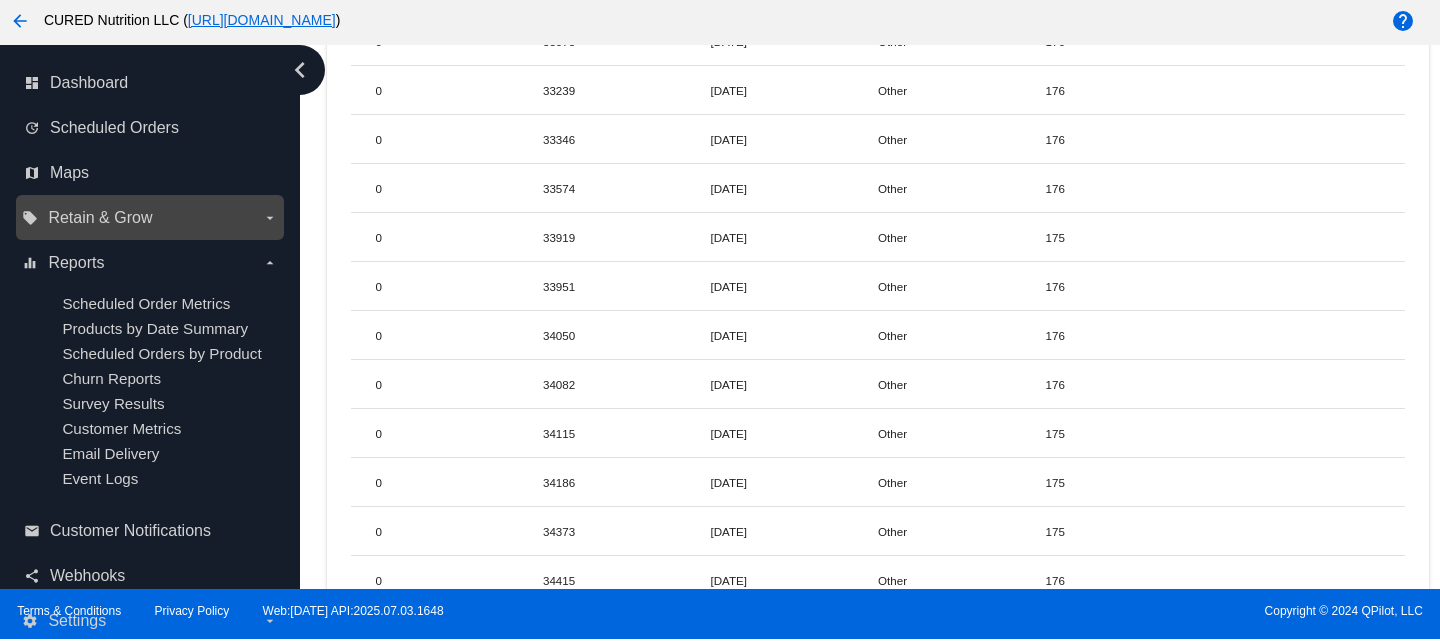 click on "Retain & Grow" at bounding box center (100, 218) 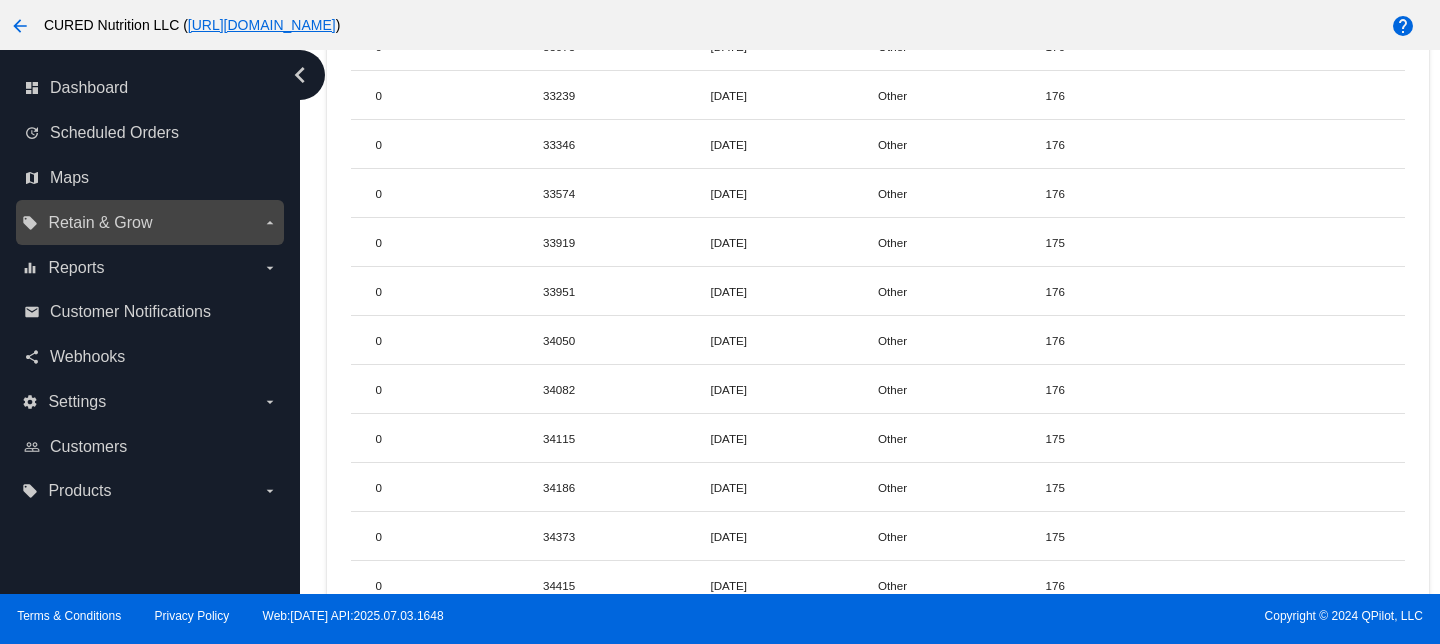 scroll, scrollTop: 0, scrollLeft: 0, axis: both 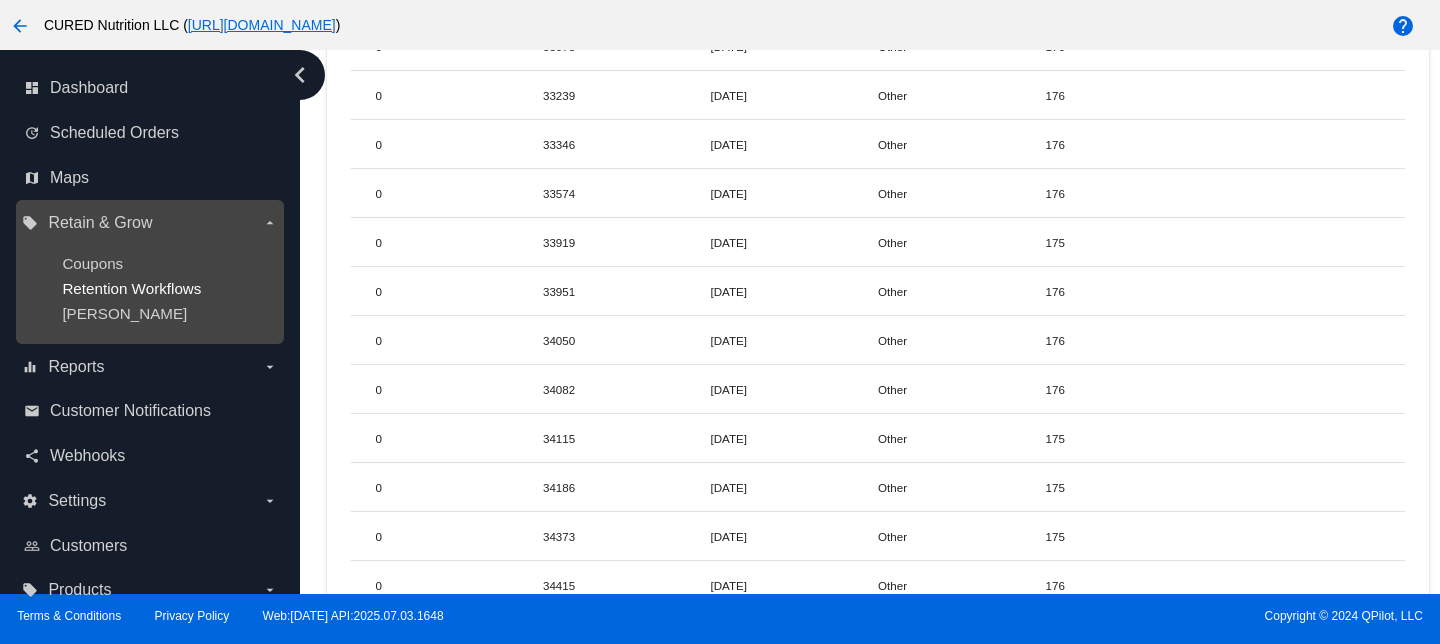 click on "Retention Workflows" at bounding box center (131, 288) 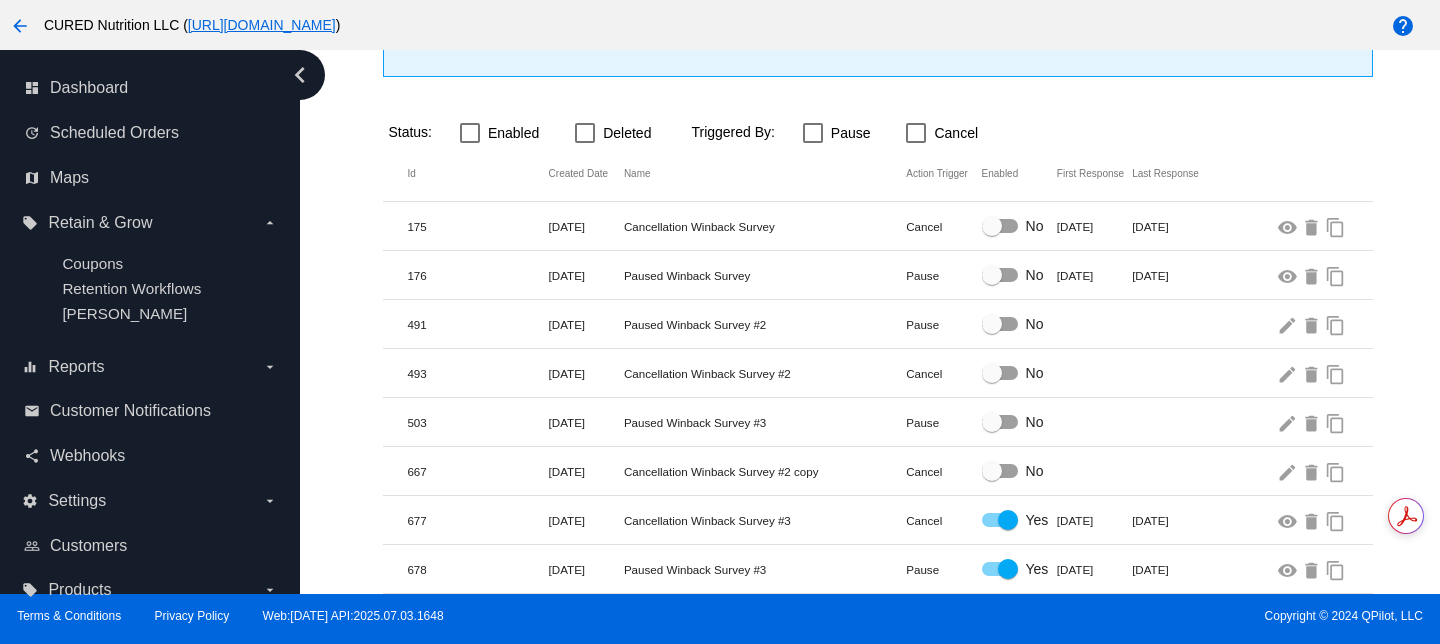 scroll, scrollTop: 544, scrollLeft: 0, axis: vertical 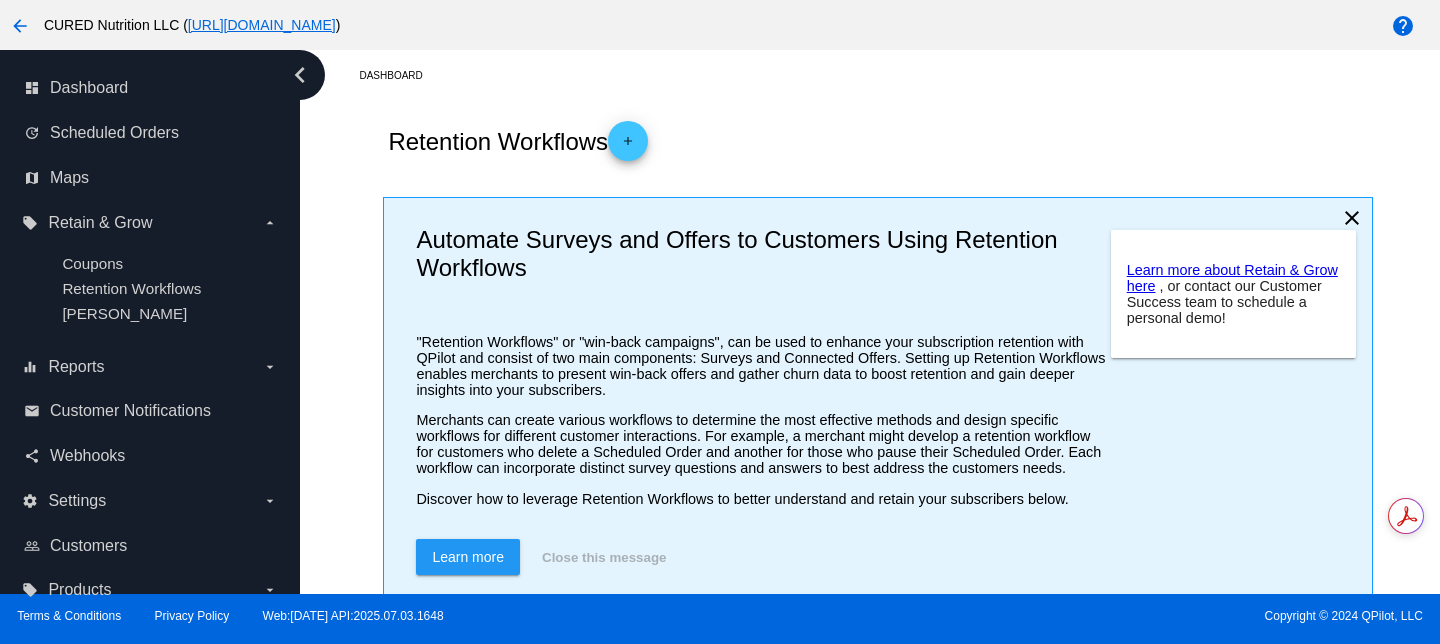 click on "Learn more about Retain & Grow
here
, or contact our Customer Success team to schedule a personal demo!" 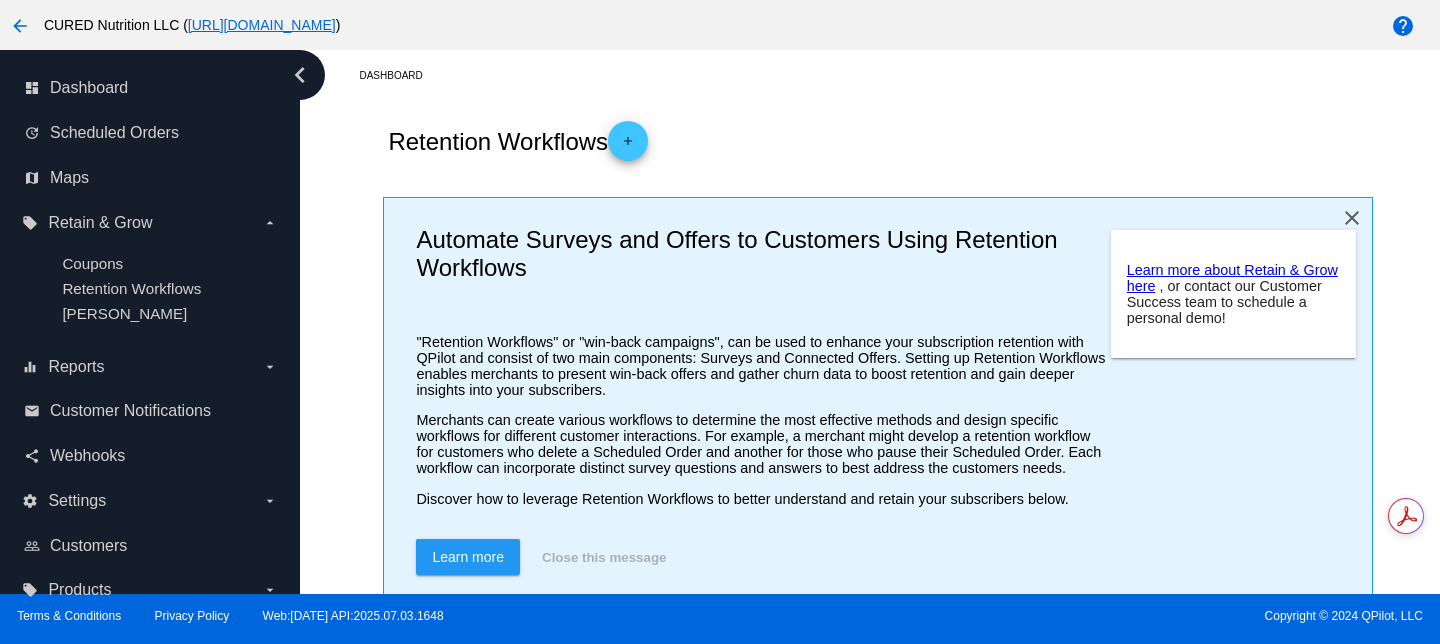 click on "close" 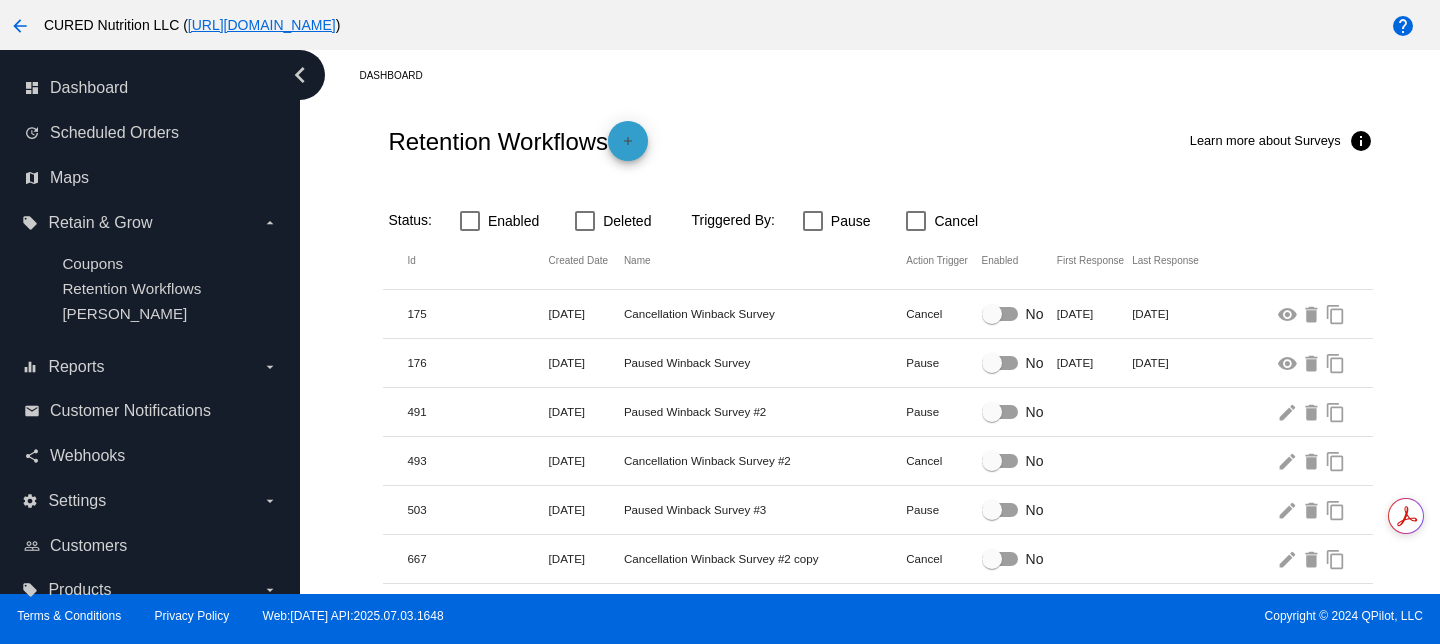 click on "add" 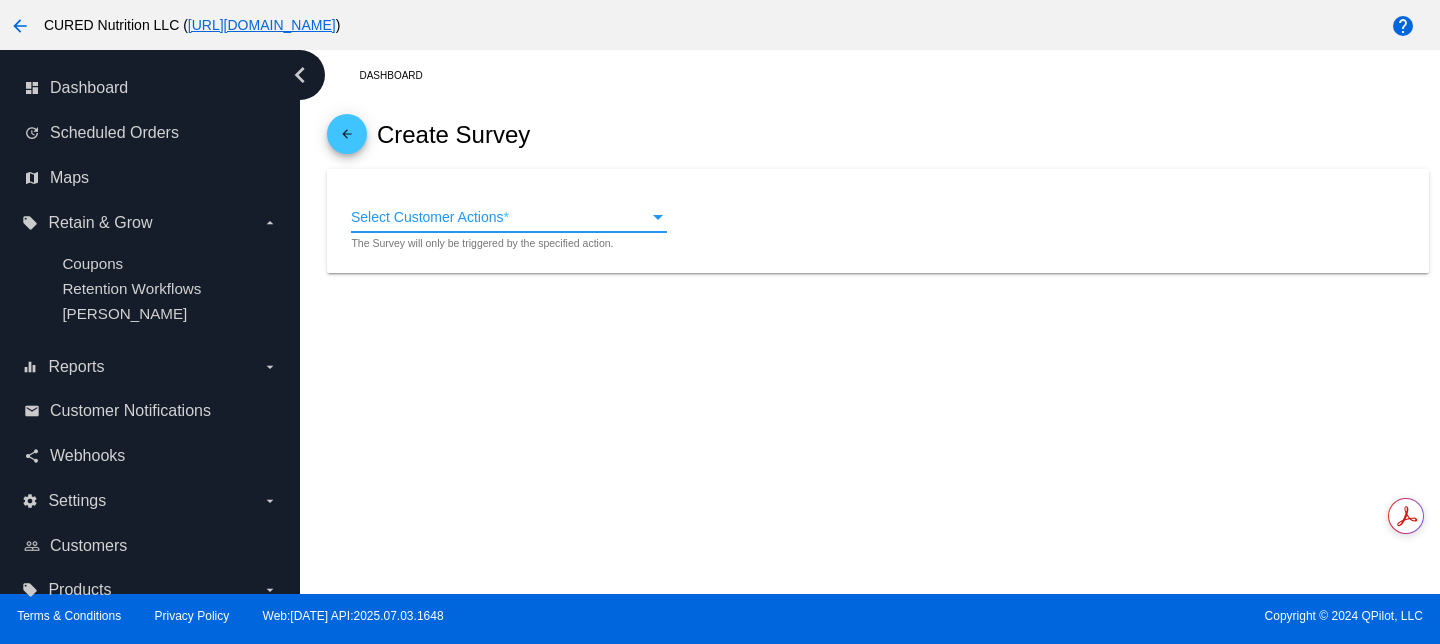 click on "Select Customer Actions" at bounding box center (500, 218) 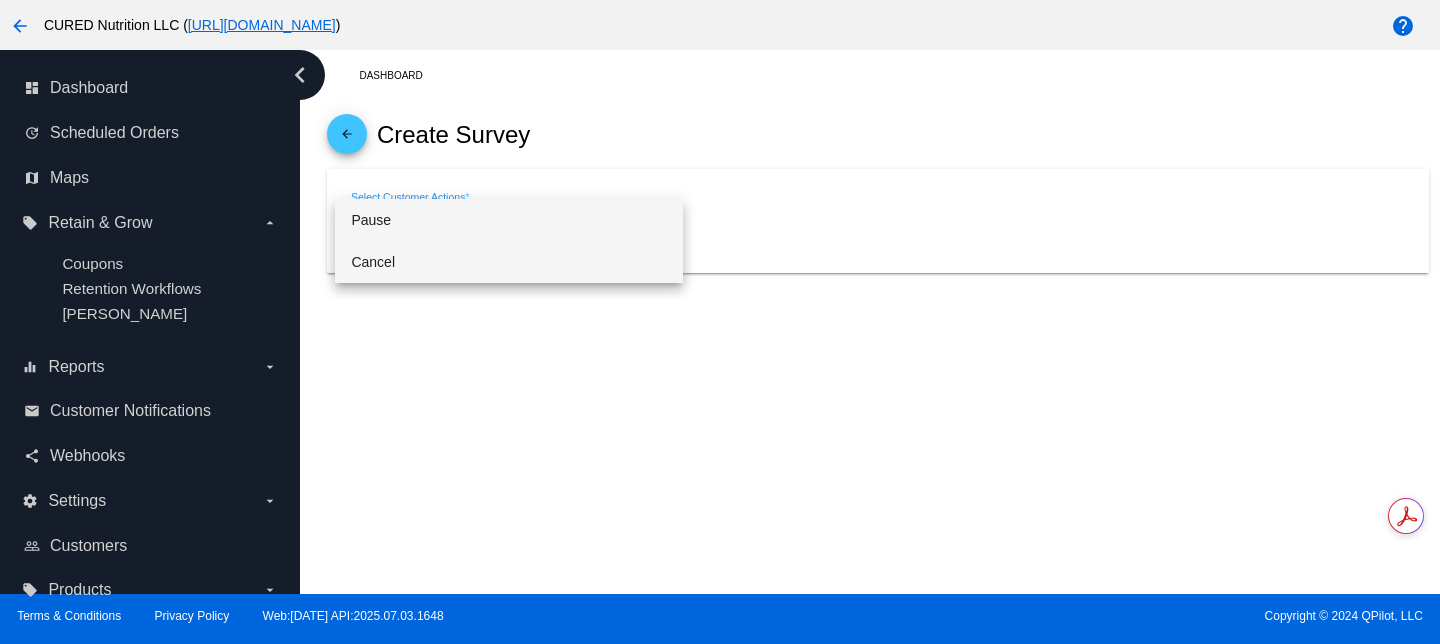 click on "Cancel" at bounding box center (509, 262) 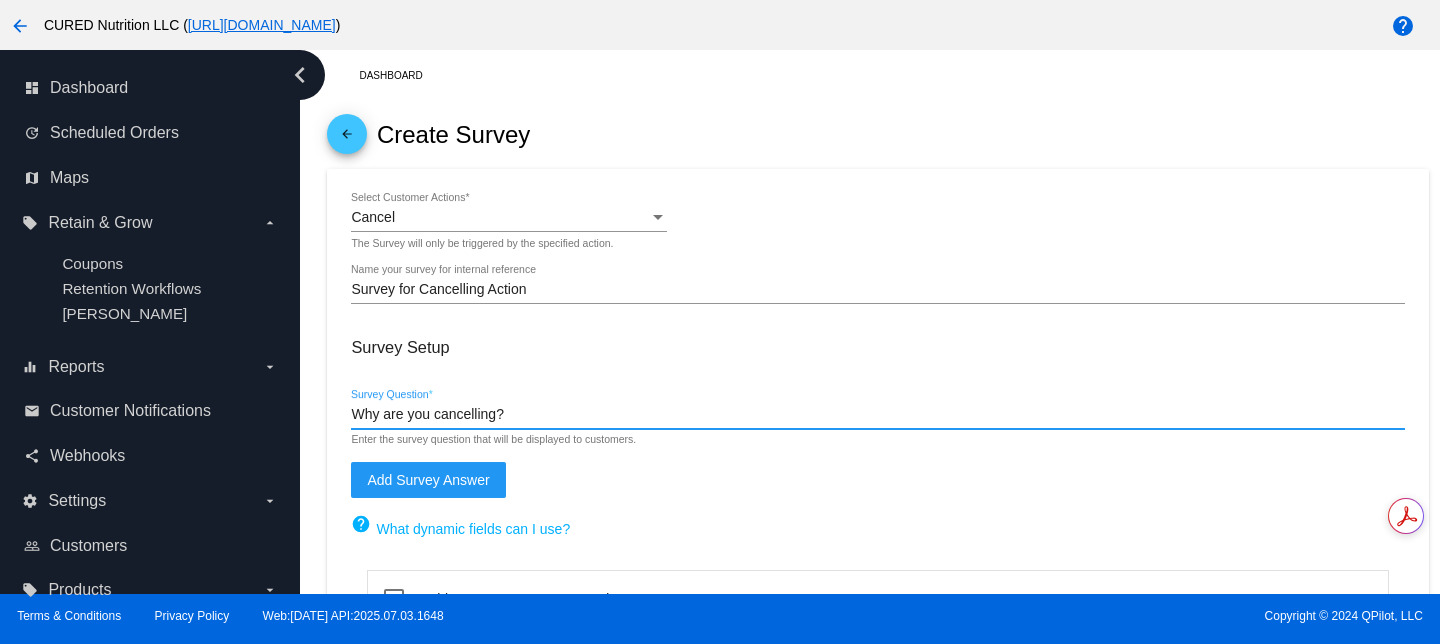 click on "Why are you cancelling?" at bounding box center (877, 415) 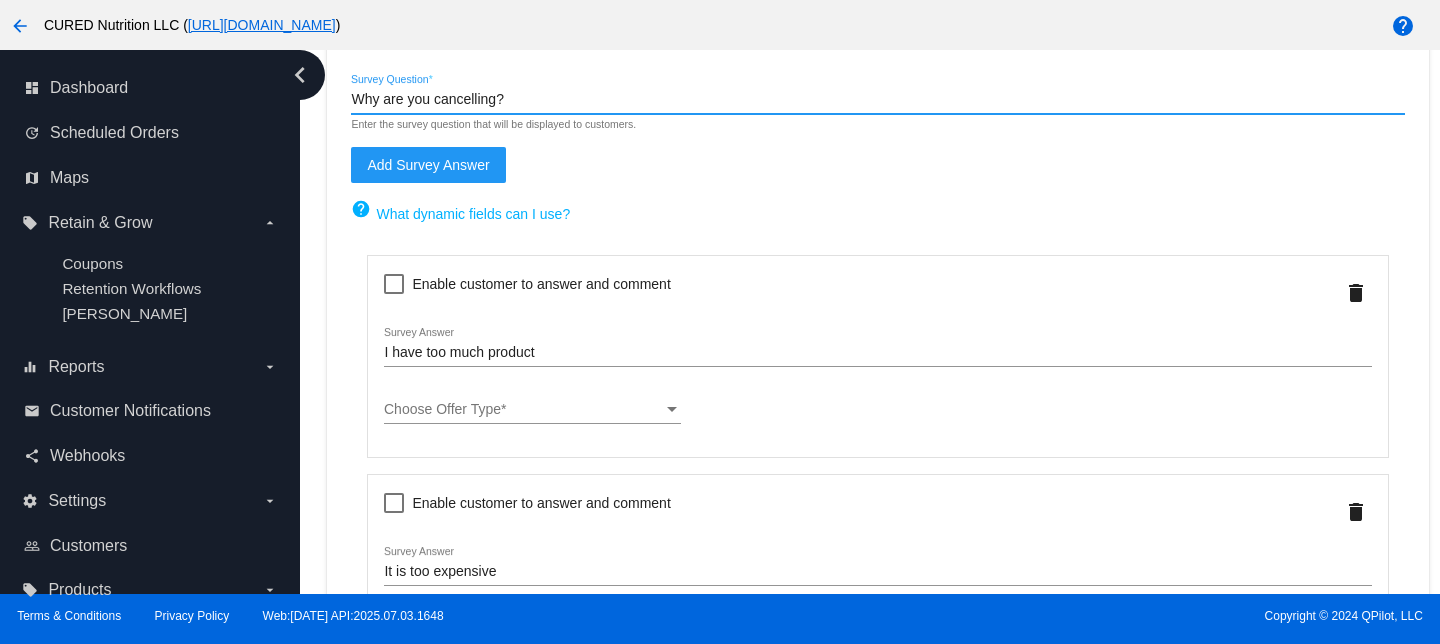 scroll, scrollTop: 316, scrollLeft: 0, axis: vertical 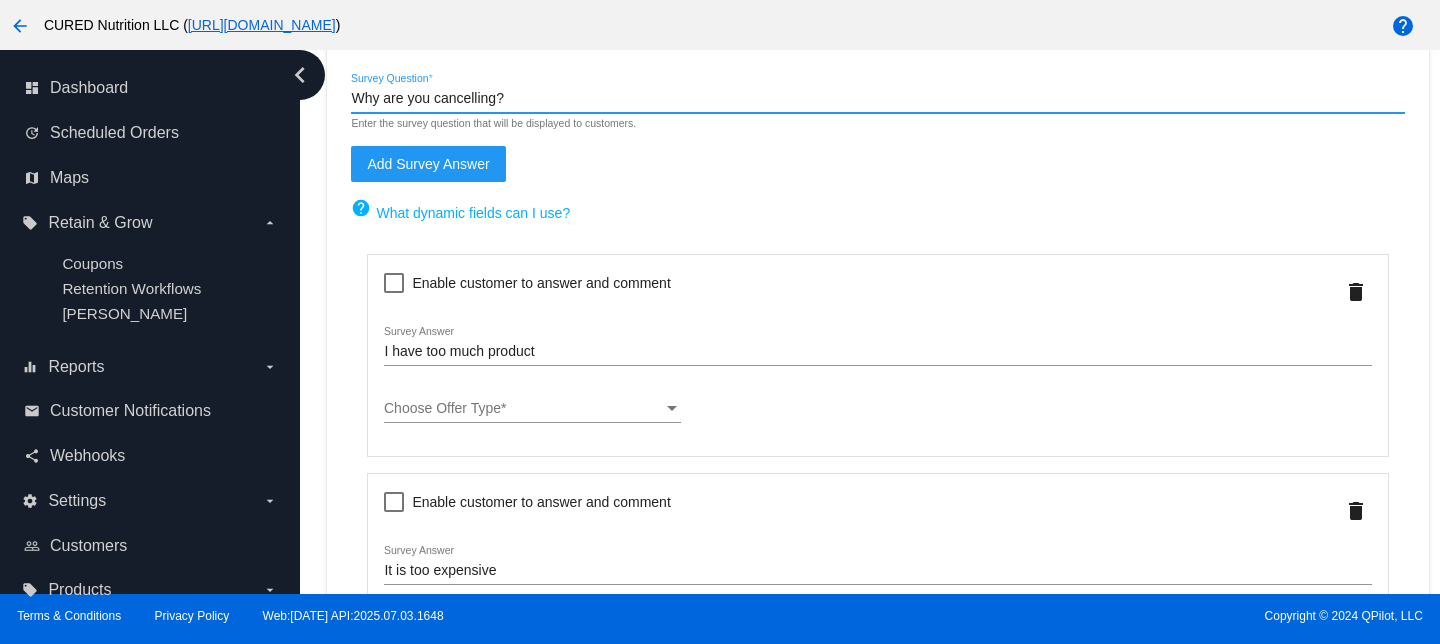 click on "I have too much product" at bounding box center (877, 352) 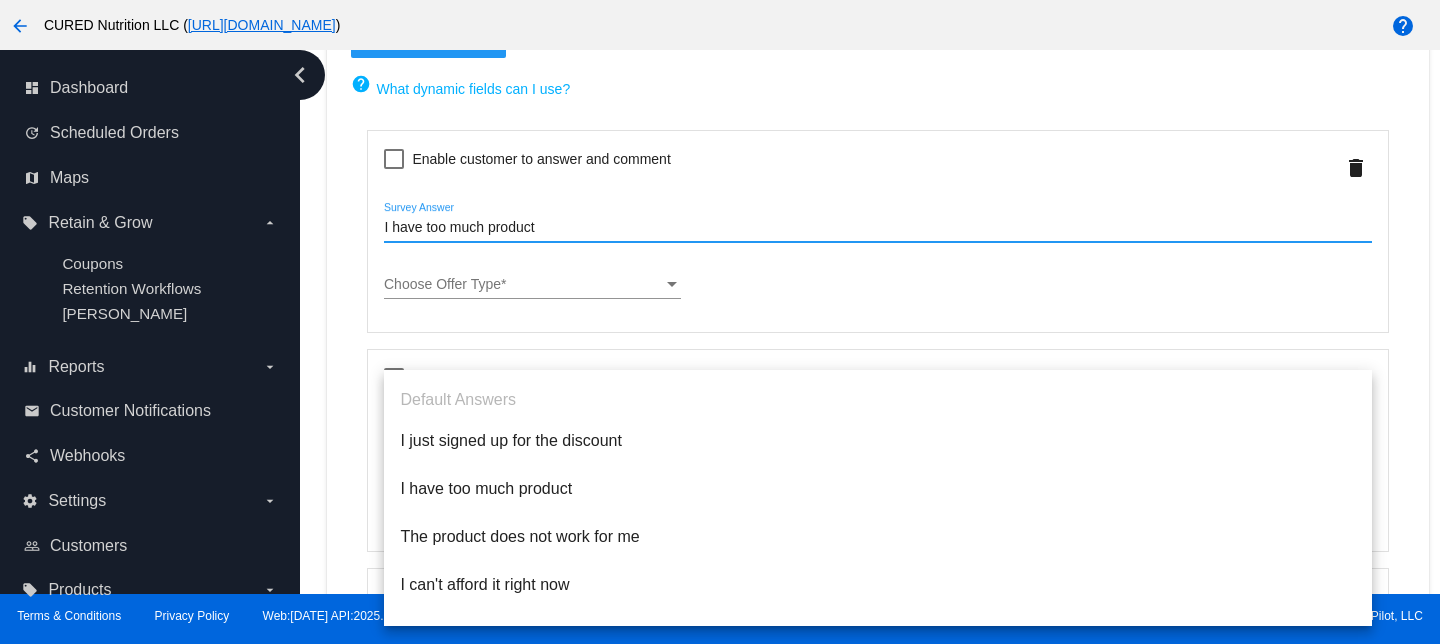 scroll, scrollTop: 442, scrollLeft: 0, axis: vertical 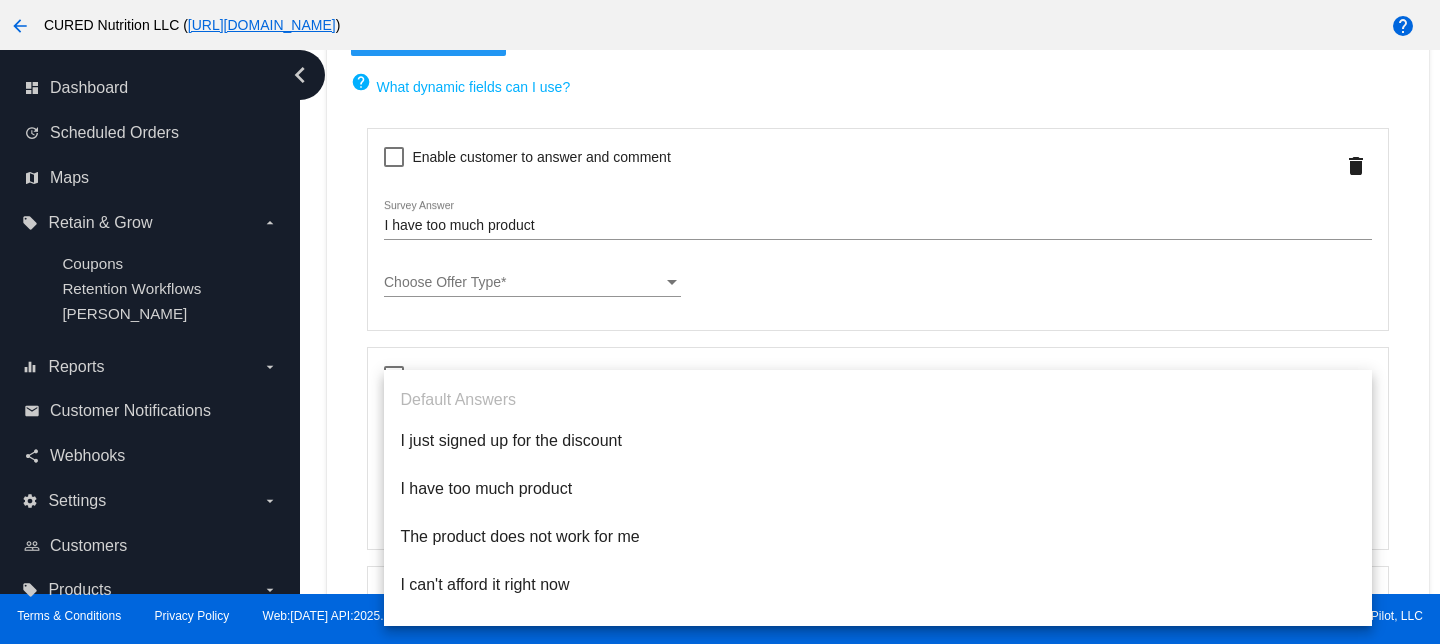 click on "Choose Offer Type
Choose Offer Type  *" 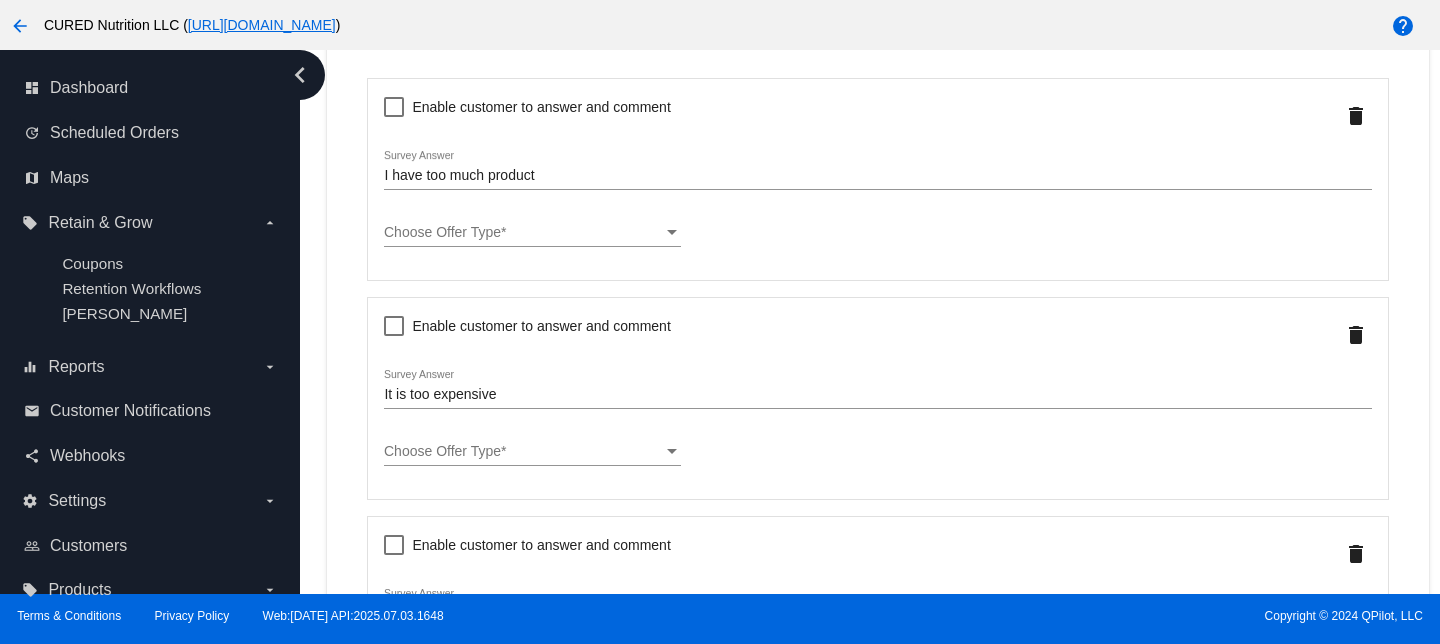 scroll, scrollTop: 484, scrollLeft: 0, axis: vertical 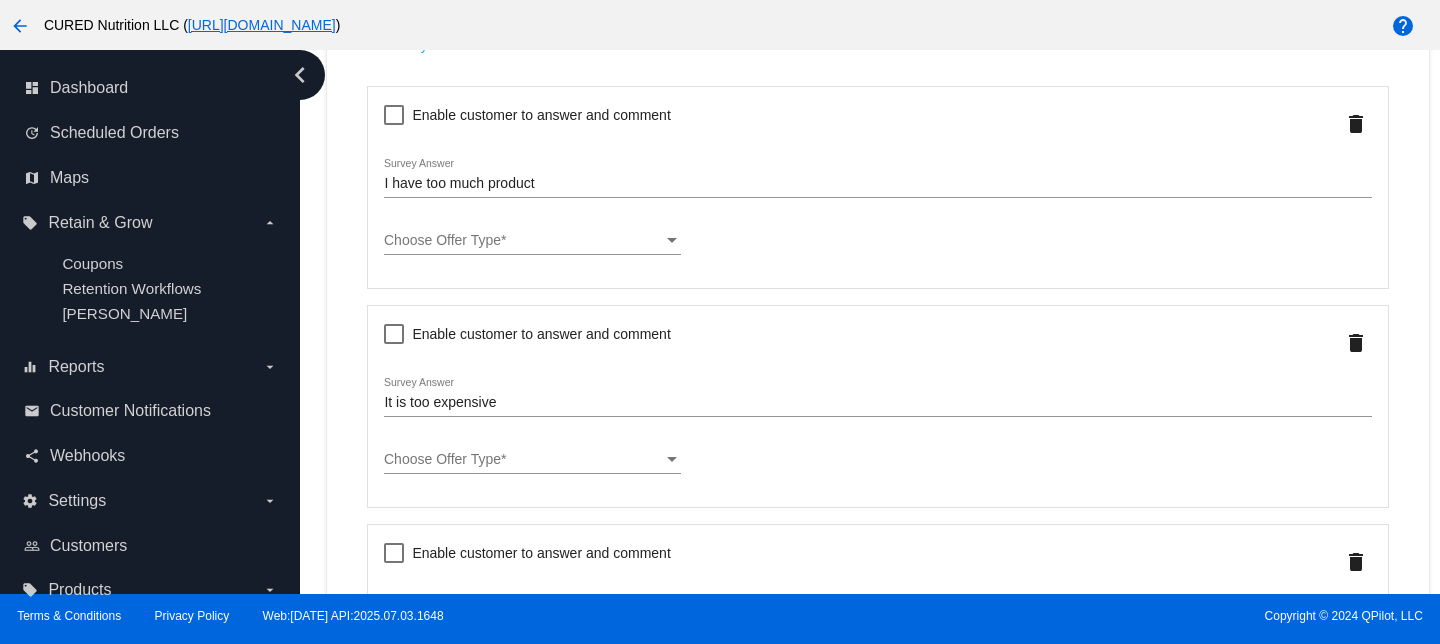 click 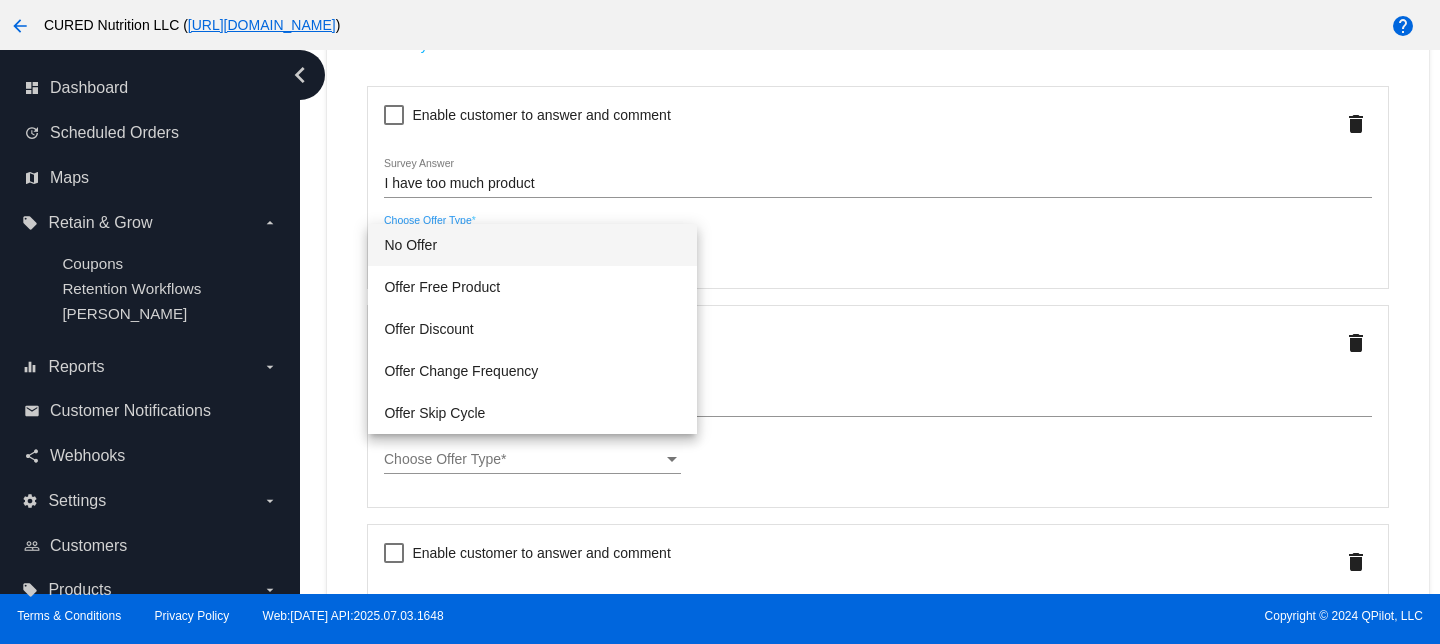 click at bounding box center (720, 322) 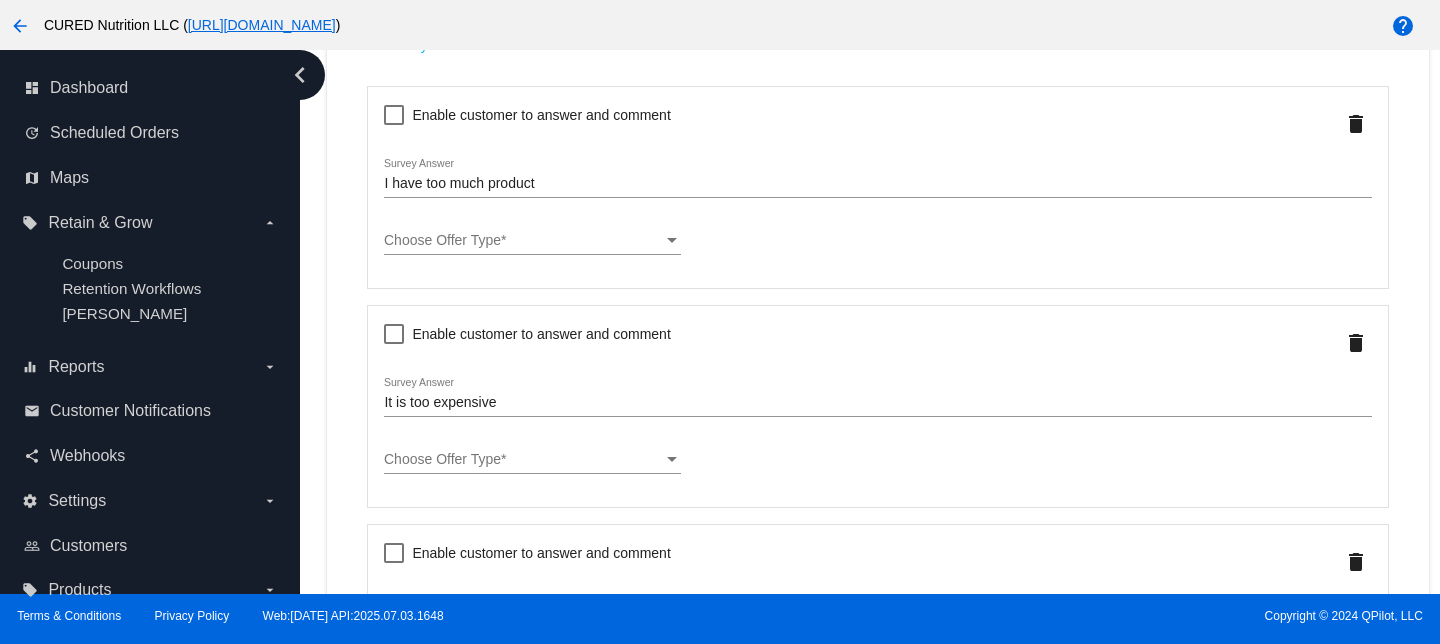 click on "Choose Offer Type" at bounding box center (523, 241) 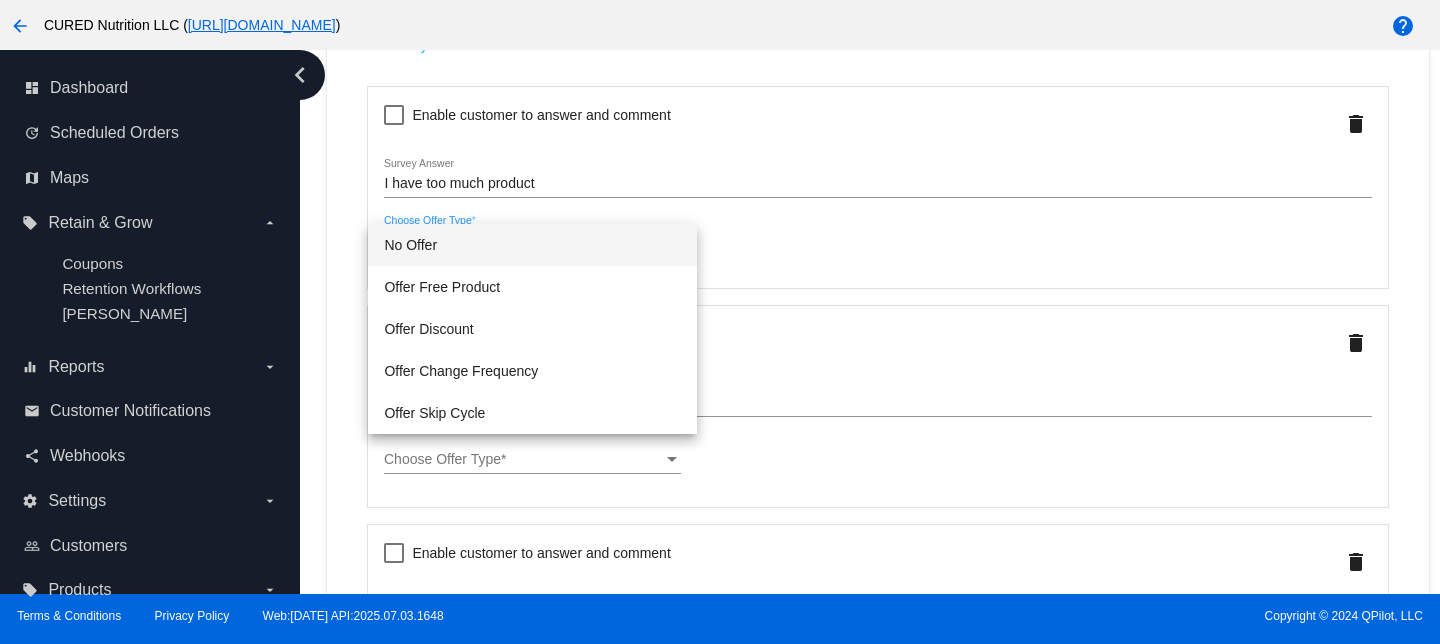 click at bounding box center [720, 322] 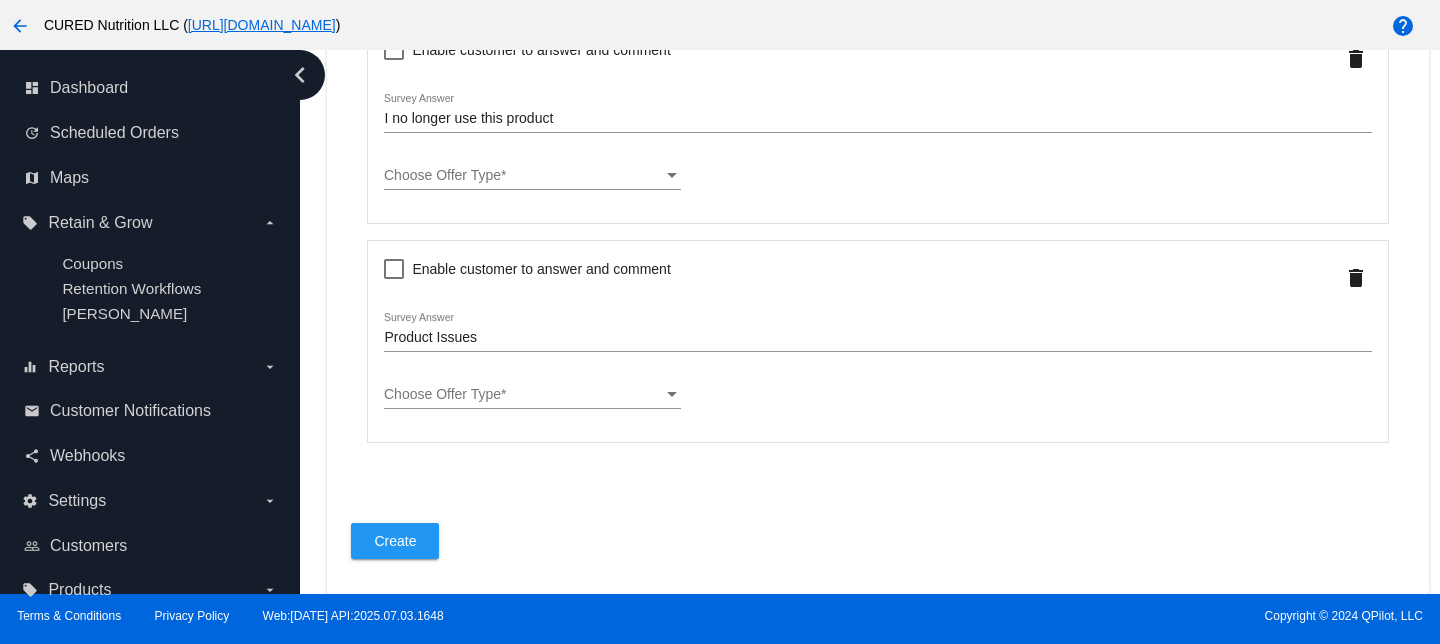scroll, scrollTop: 0, scrollLeft: 0, axis: both 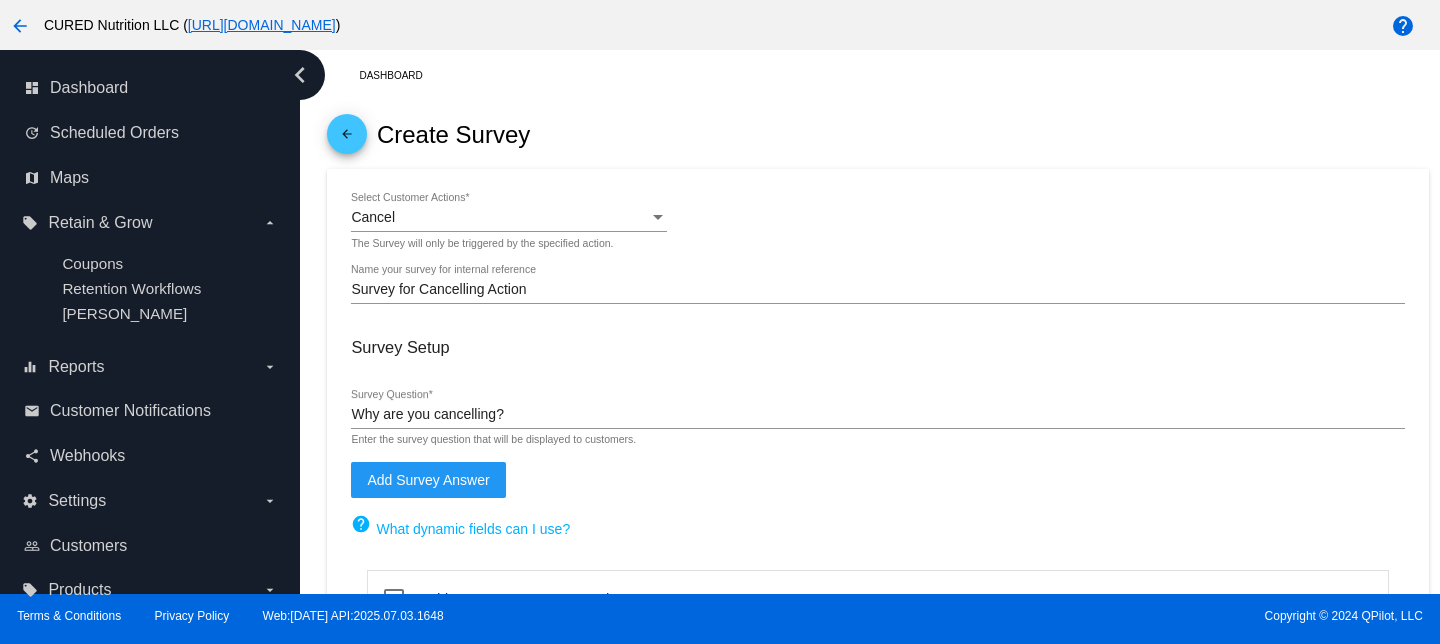 click on "arrow_back" 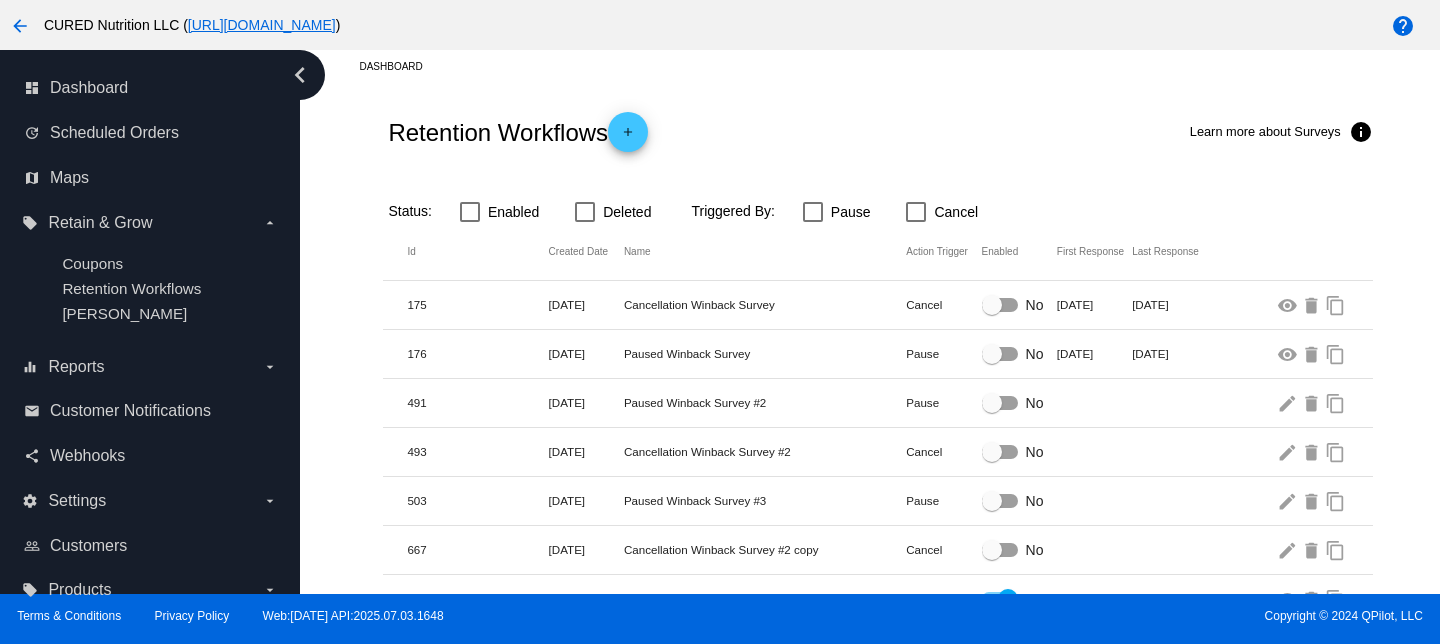 scroll, scrollTop: 8, scrollLeft: 0, axis: vertical 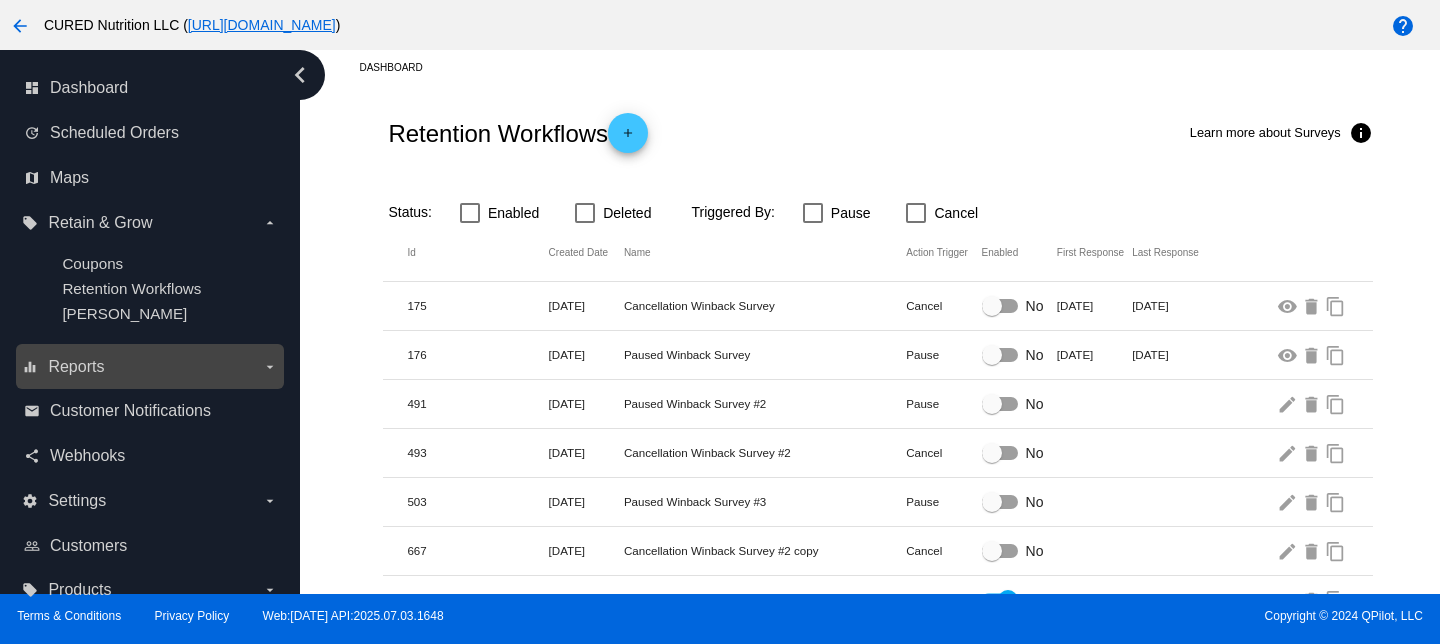 click on "equalizer
Reports
arrow_drop_down" at bounding box center [149, 367] 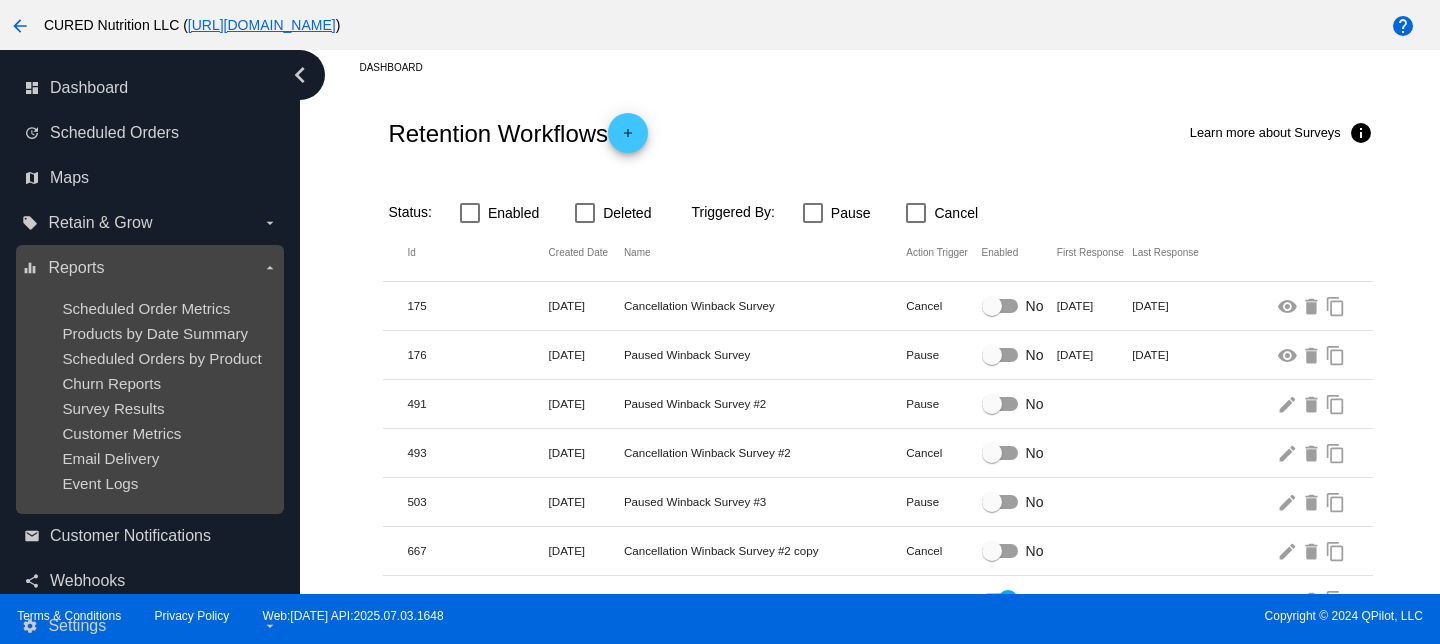 scroll, scrollTop: 24, scrollLeft: 0, axis: vertical 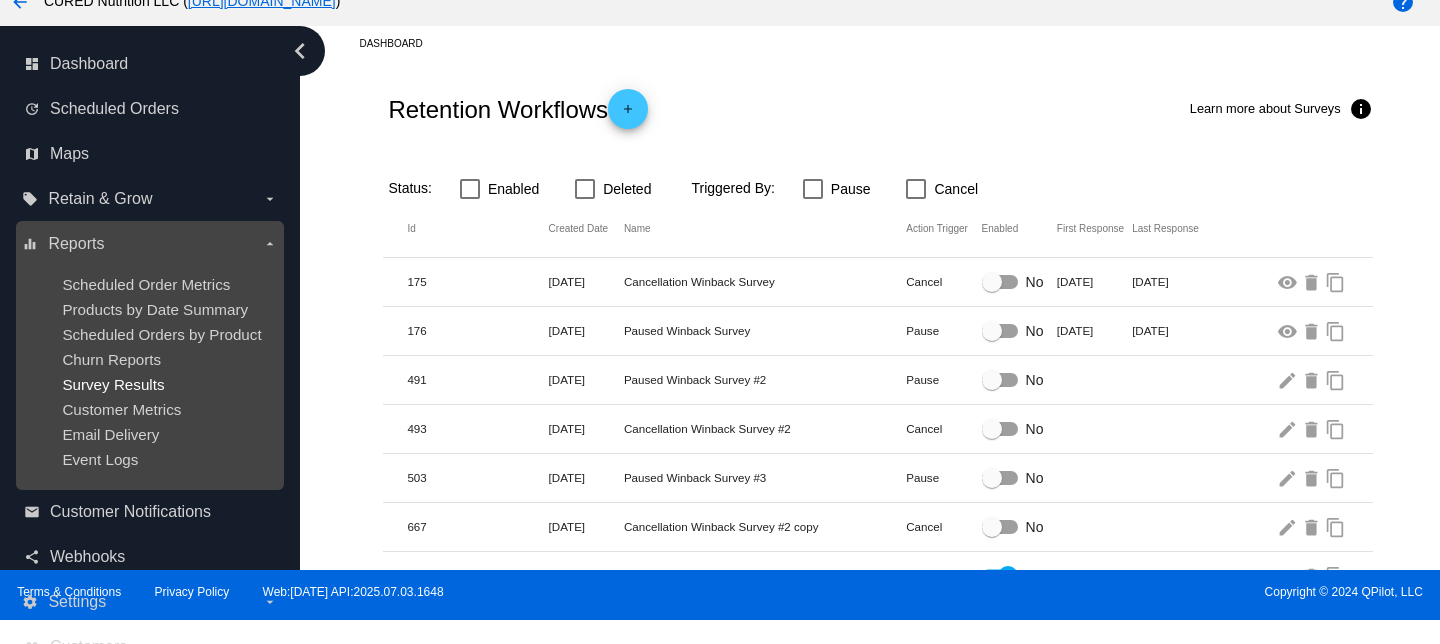 click on "Survey Results" at bounding box center (113, 384) 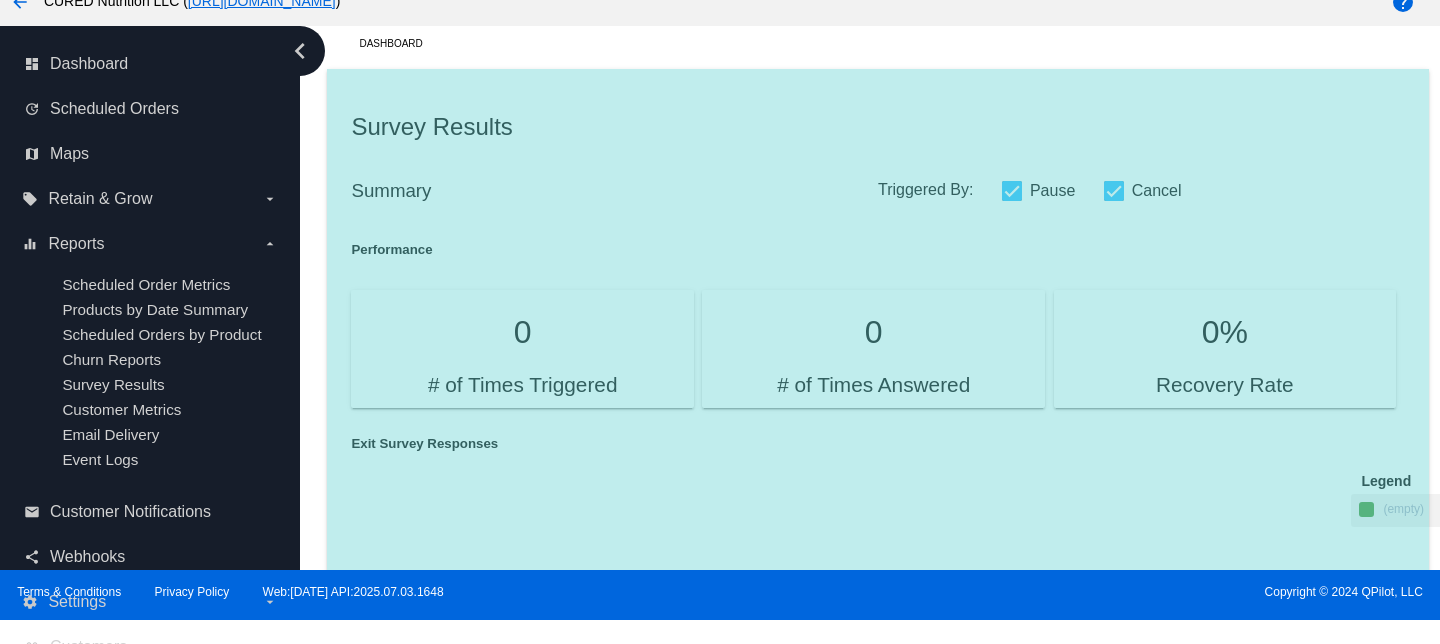 scroll, scrollTop: 617, scrollLeft: 0, axis: vertical 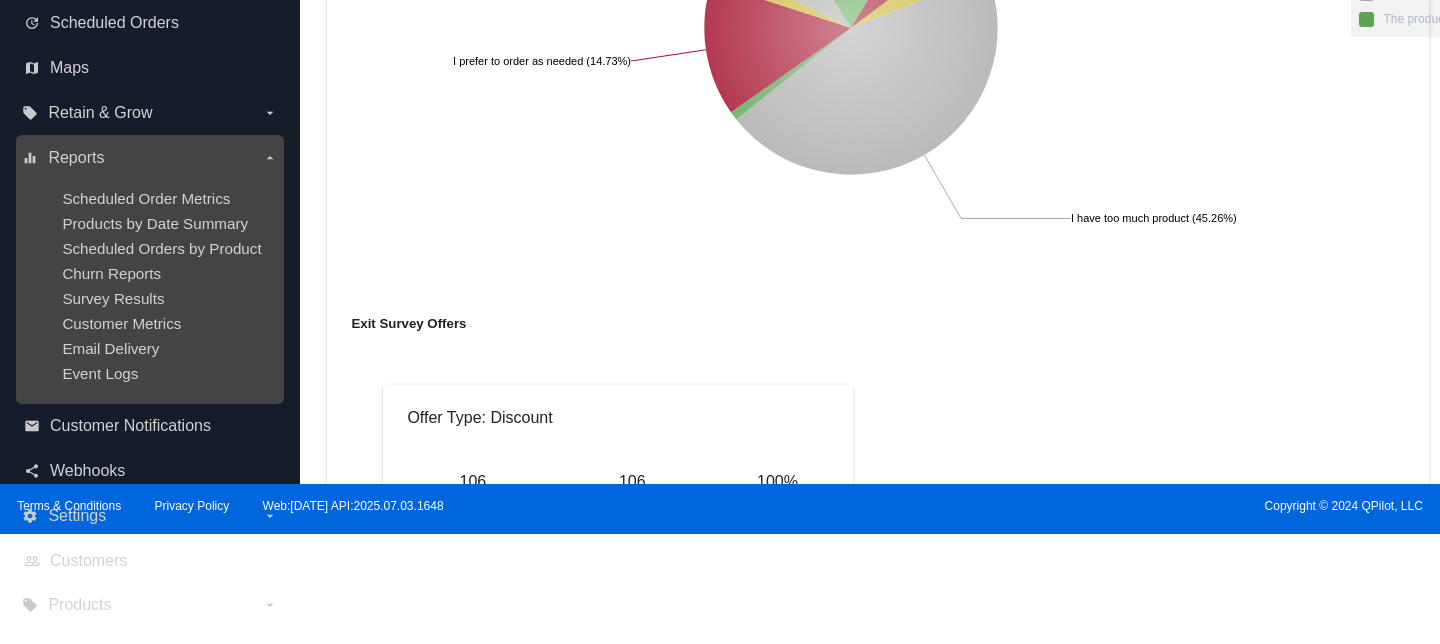 click on "arrow_drop_down" at bounding box center [270, 158] 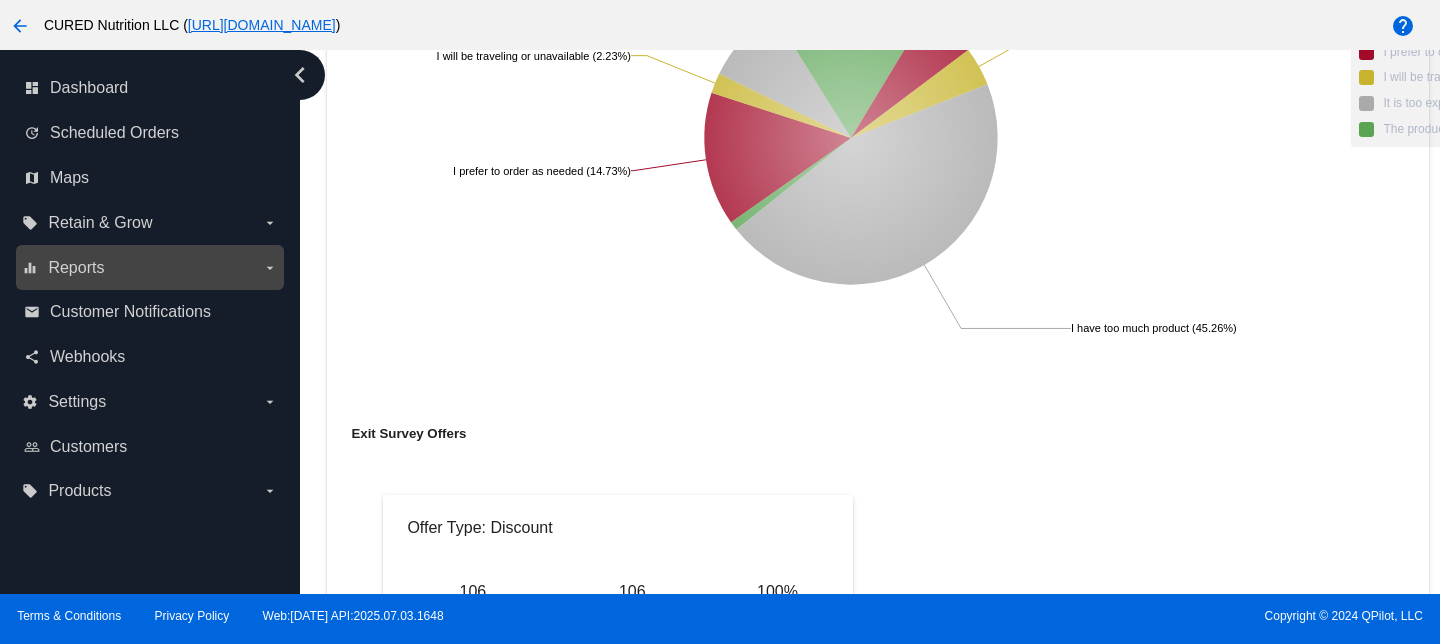 scroll, scrollTop: 0, scrollLeft: 0, axis: both 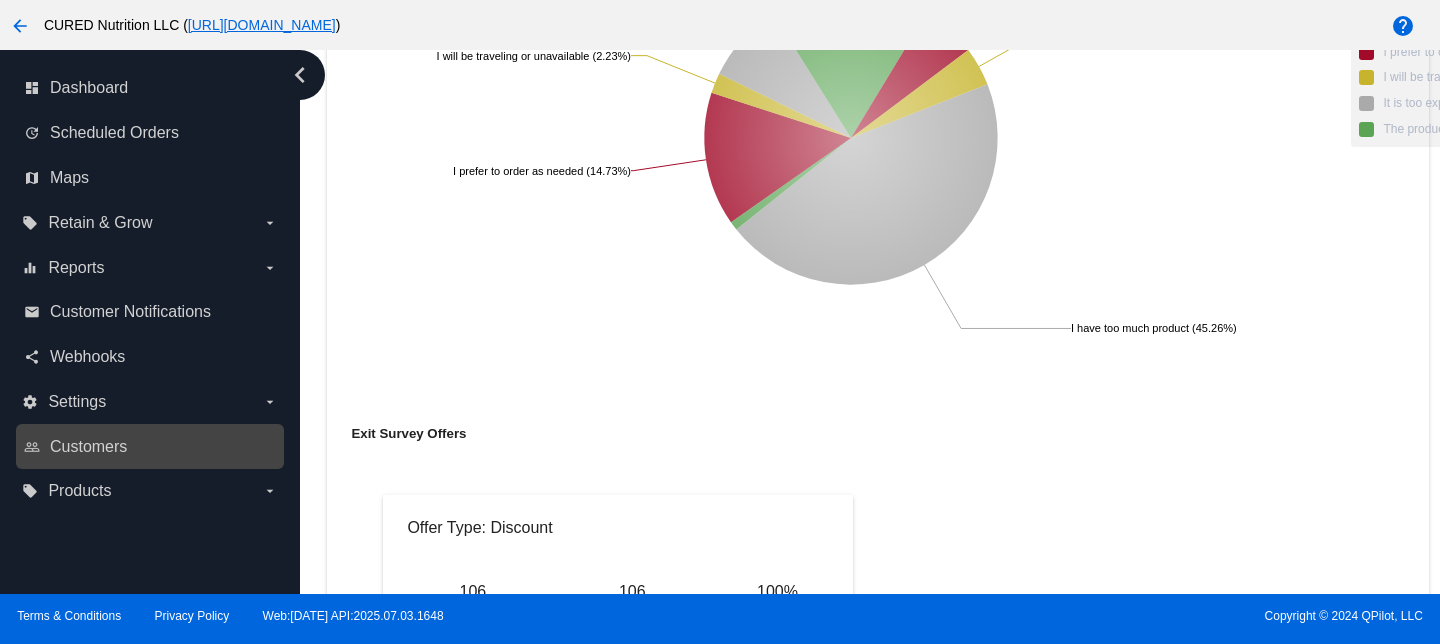 click on "people_outline
Customers" at bounding box center [150, 446] 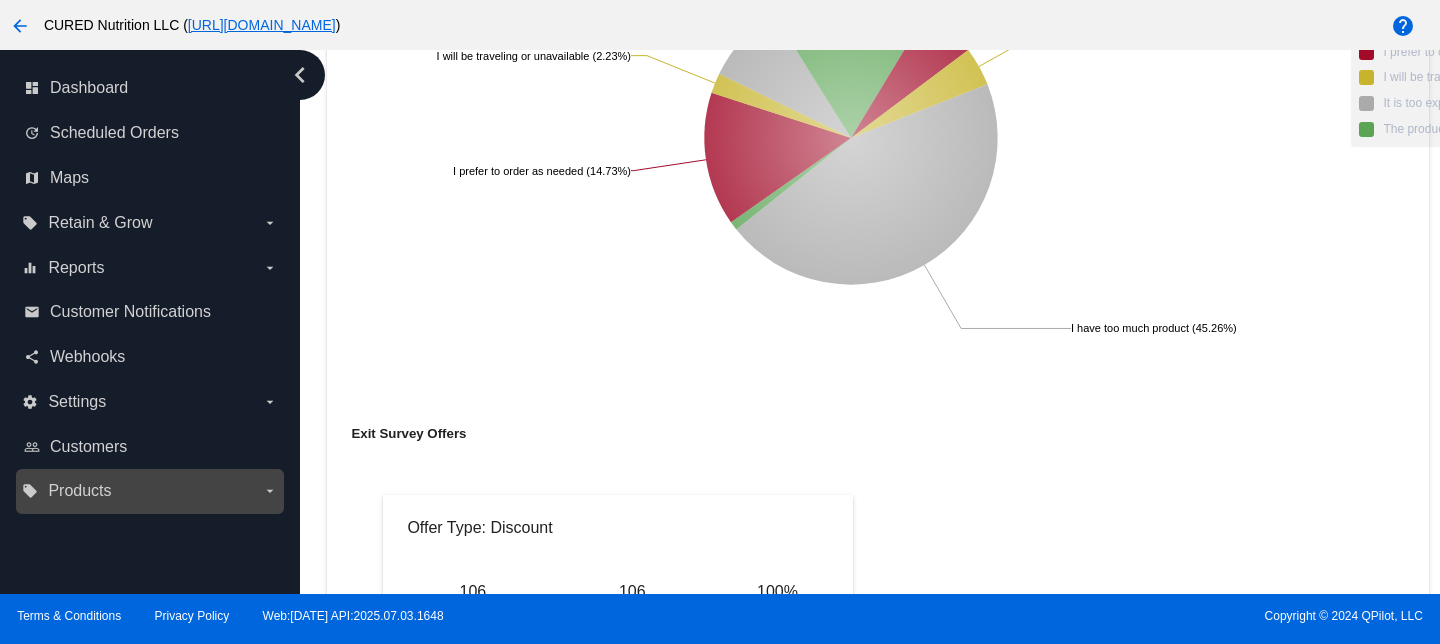 click on "Products" at bounding box center (79, 491) 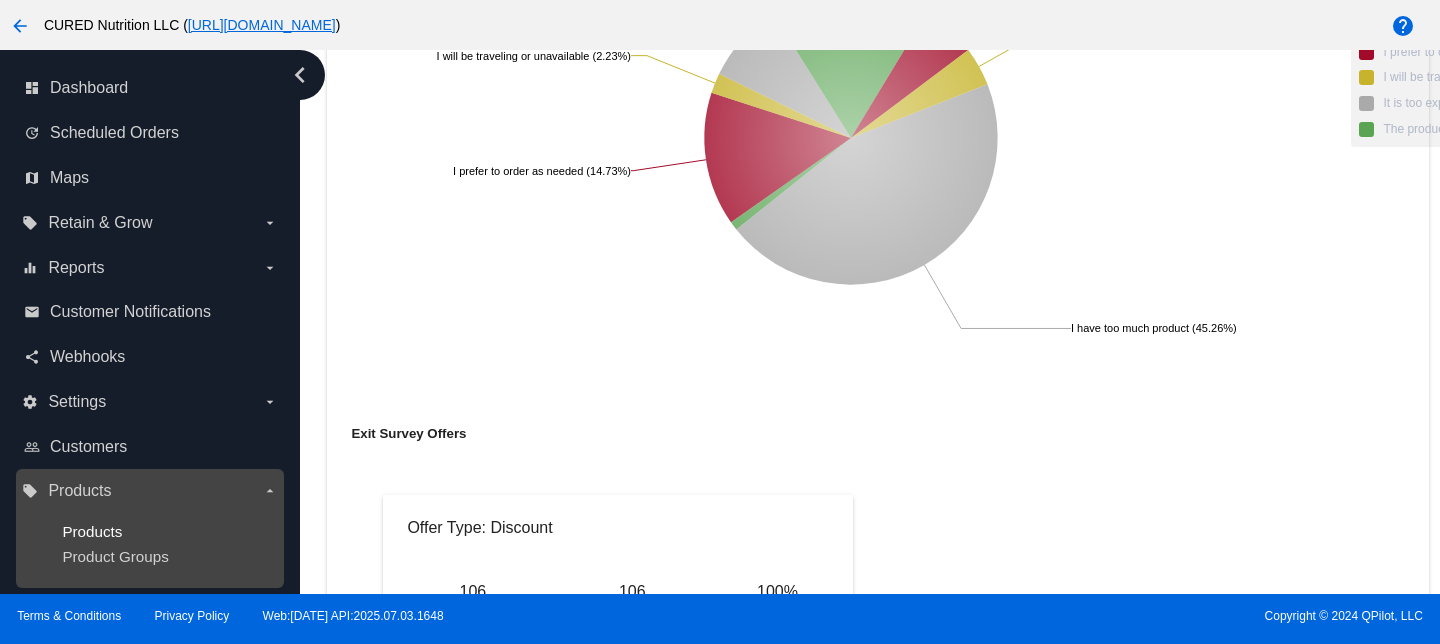 click on "Products" at bounding box center [92, 531] 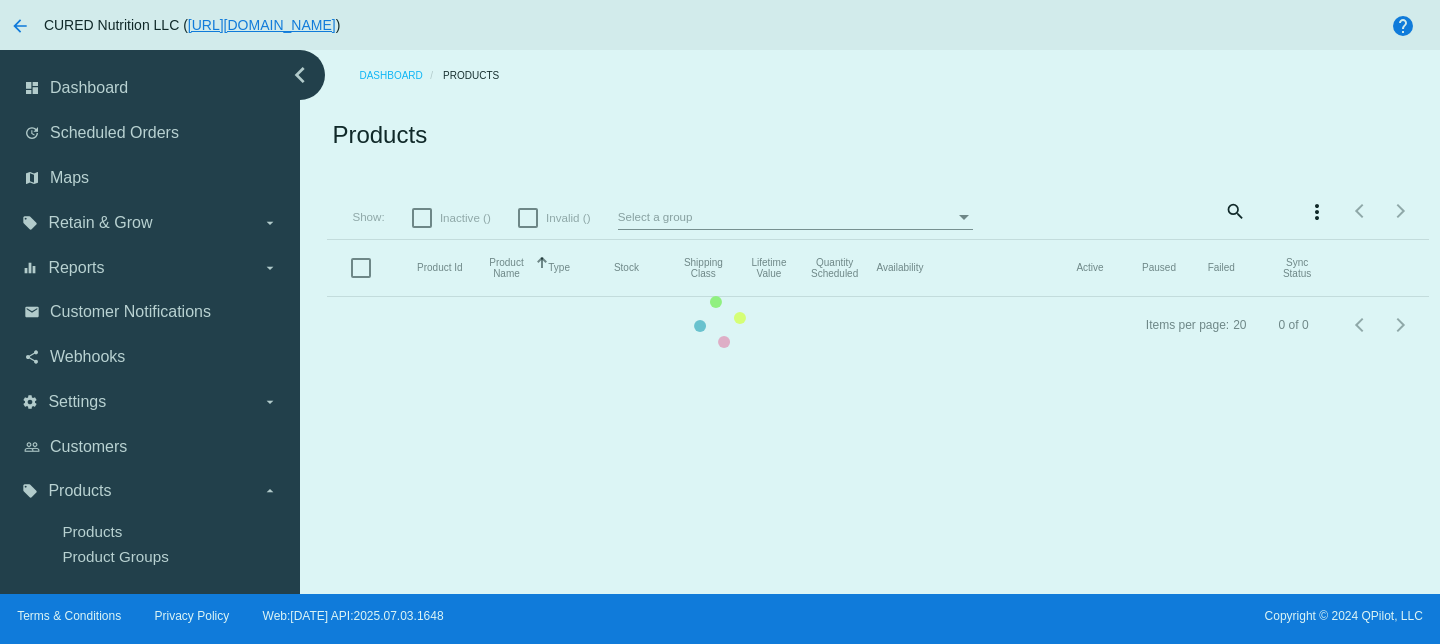scroll, scrollTop: 0, scrollLeft: 0, axis: both 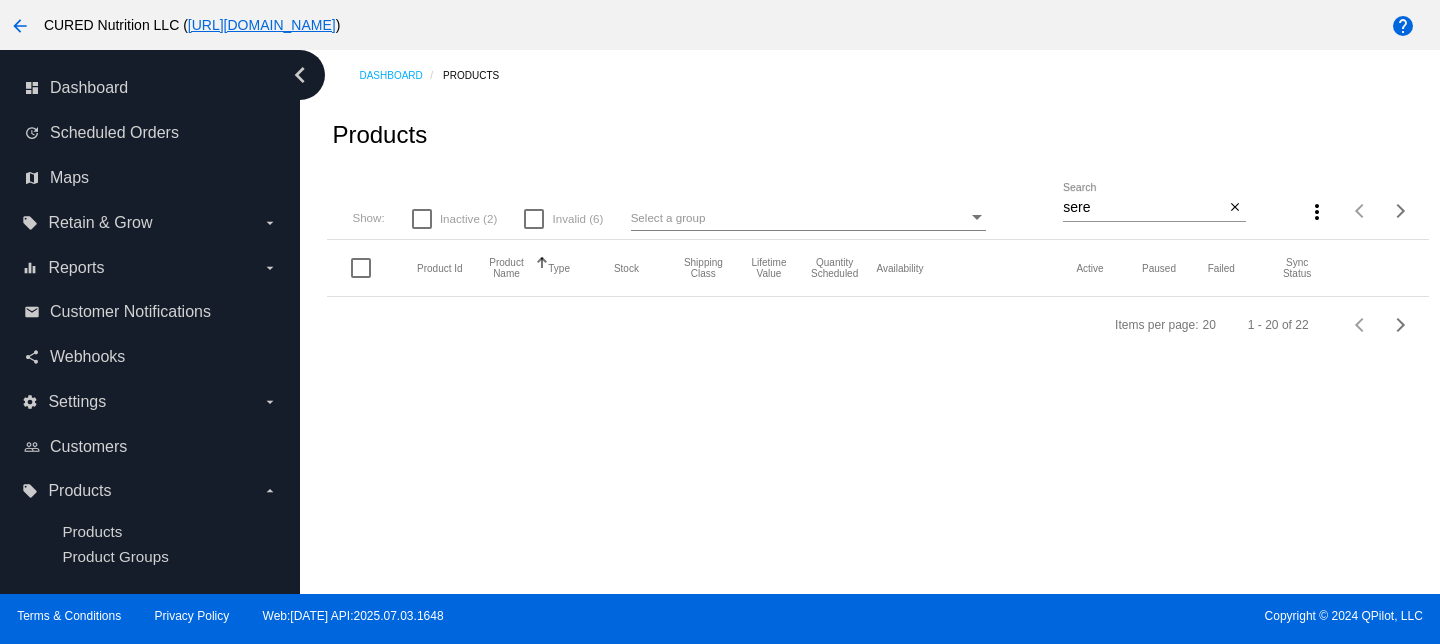 click on "sere
Search" 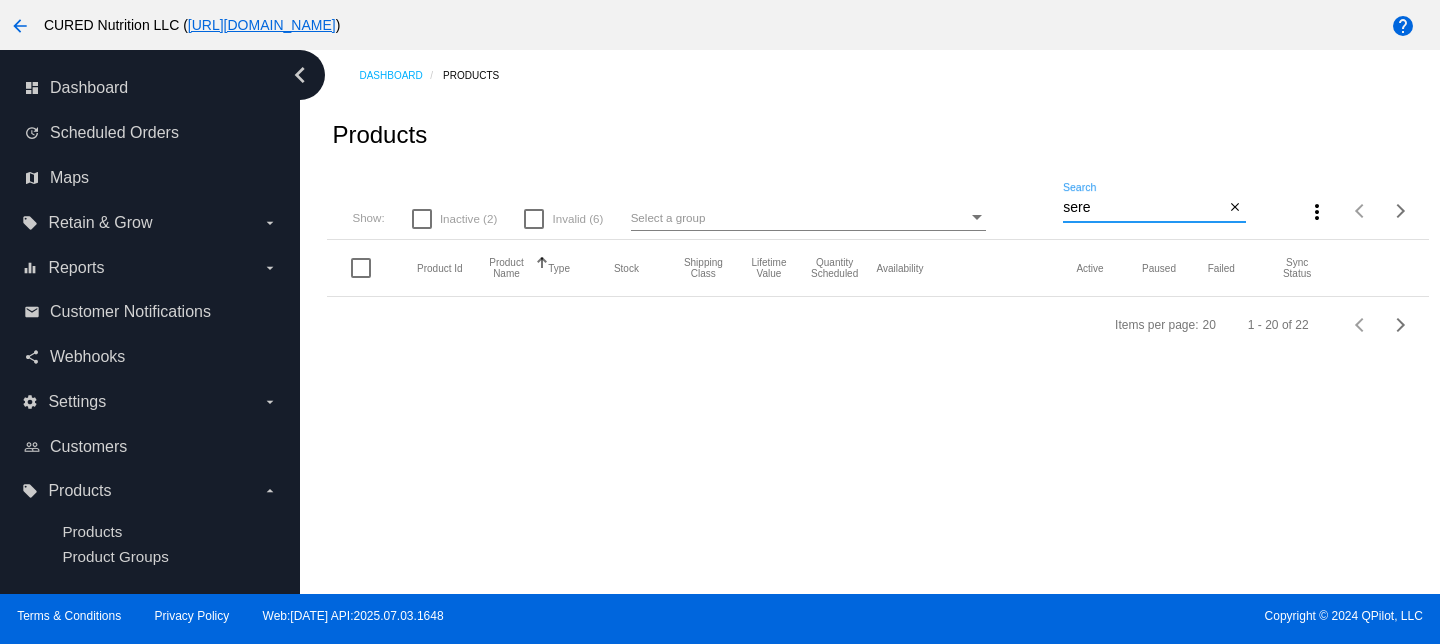 click on "sere" at bounding box center (1144, 208) 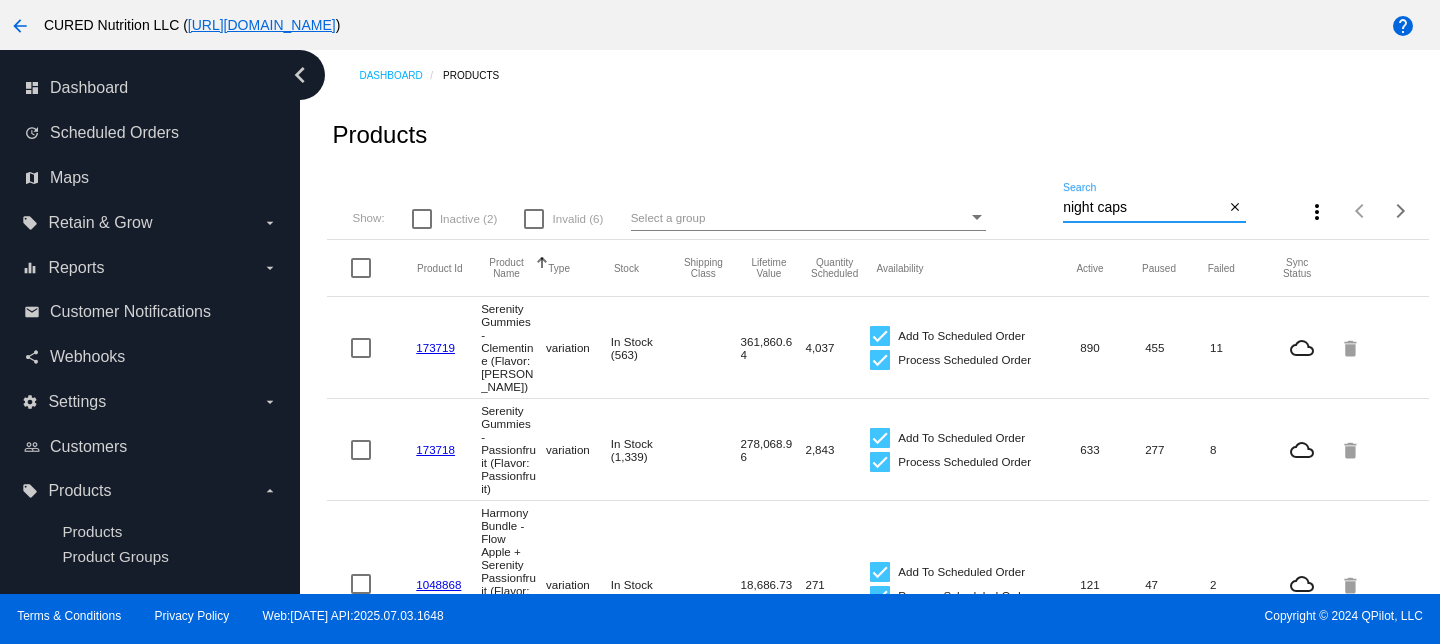 type on "night caps" 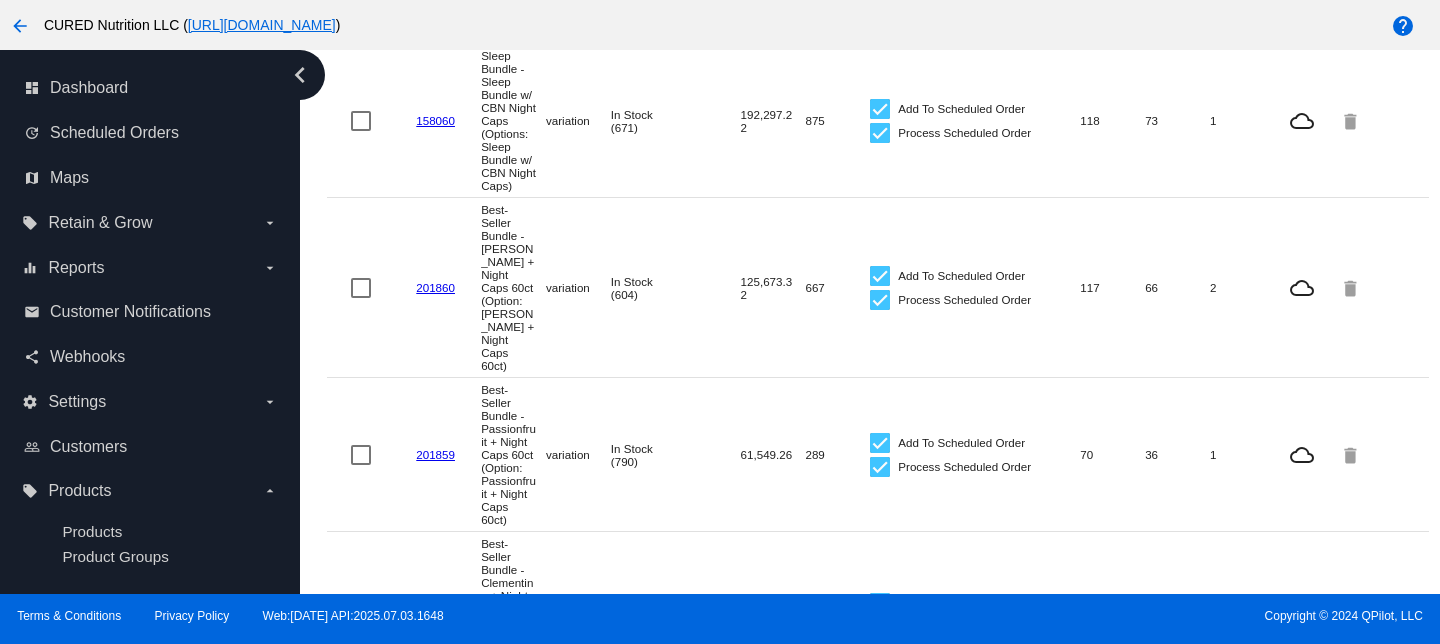 scroll, scrollTop: 463, scrollLeft: 0, axis: vertical 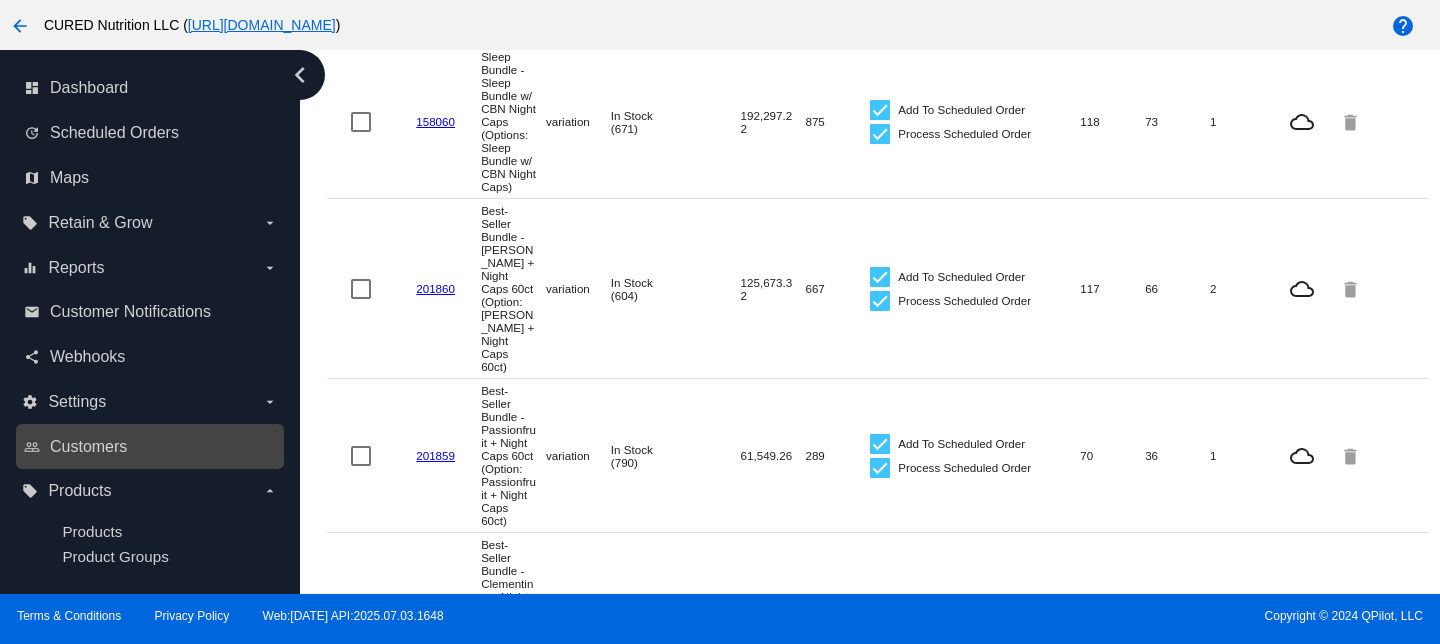 click on "people_outline
Customers" at bounding box center (151, 447) 